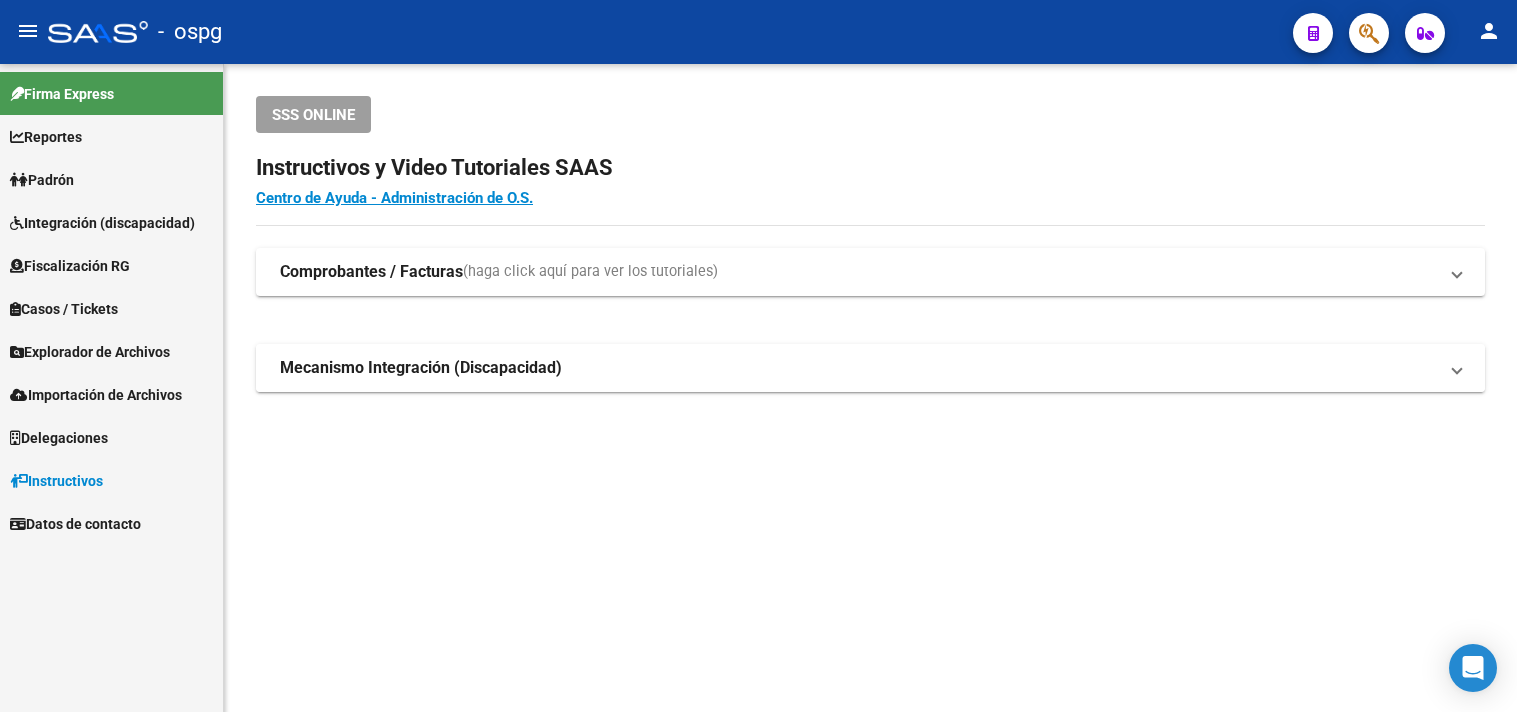 scroll, scrollTop: 0, scrollLeft: 0, axis: both 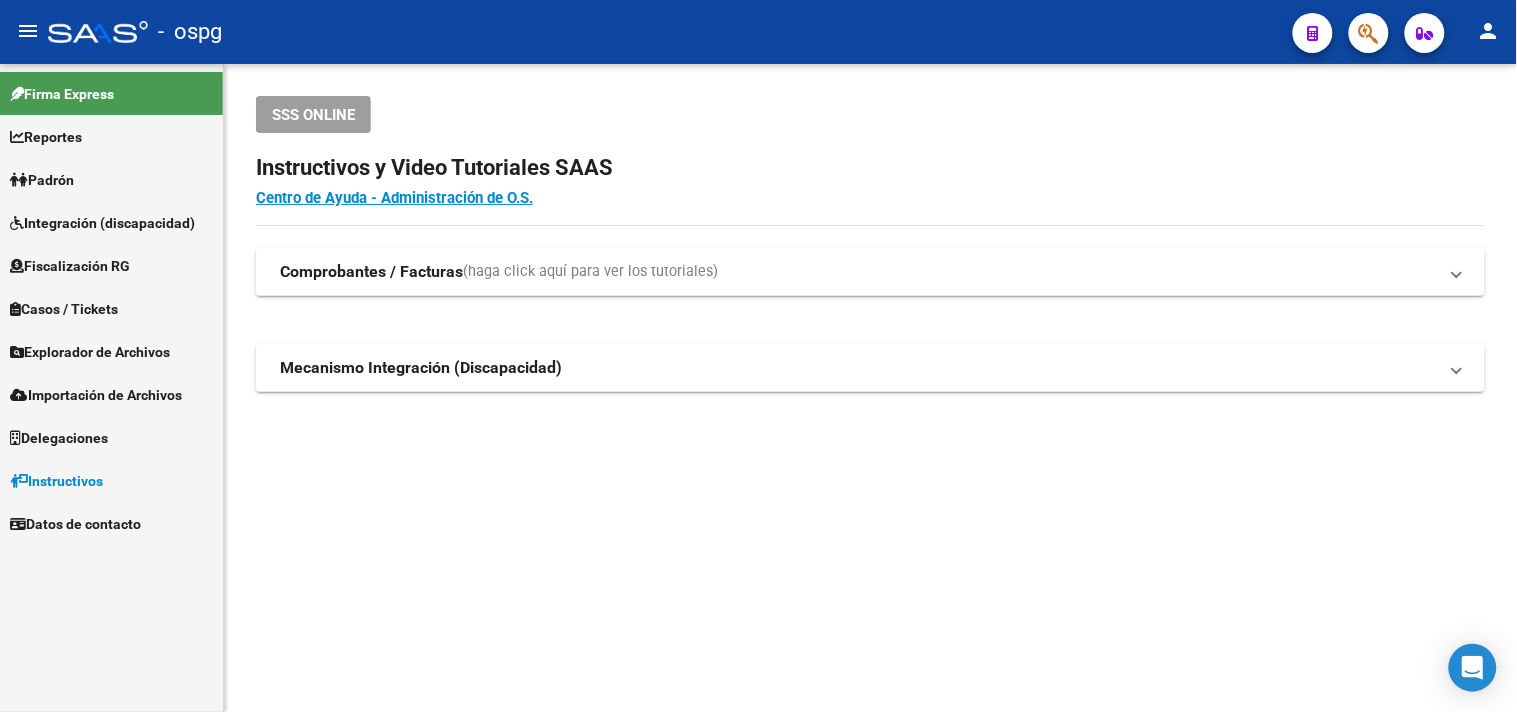 click on "Padrón" at bounding box center (111, 179) 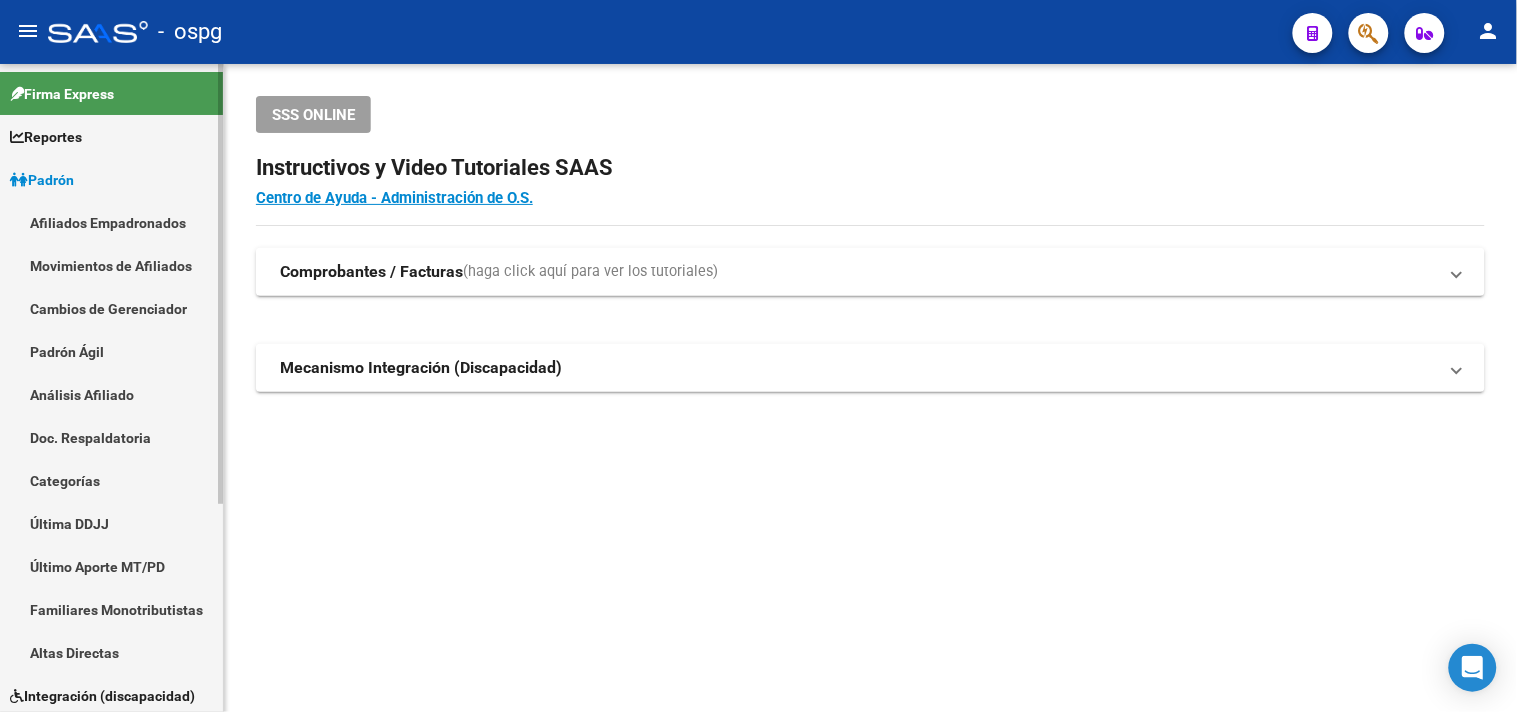 click on "Análisis Afiliado" at bounding box center [111, 394] 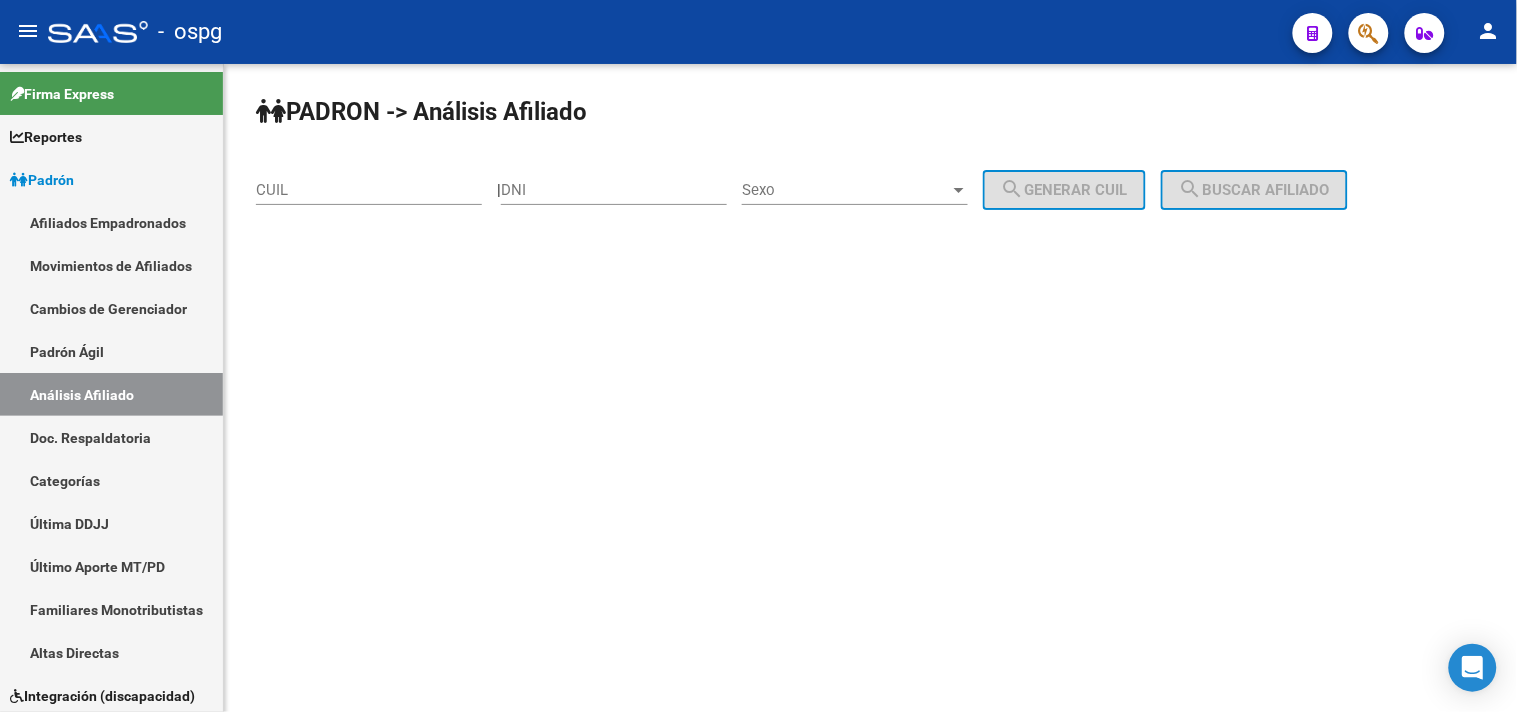 click on "CUIL" at bounding box center [369, 190] 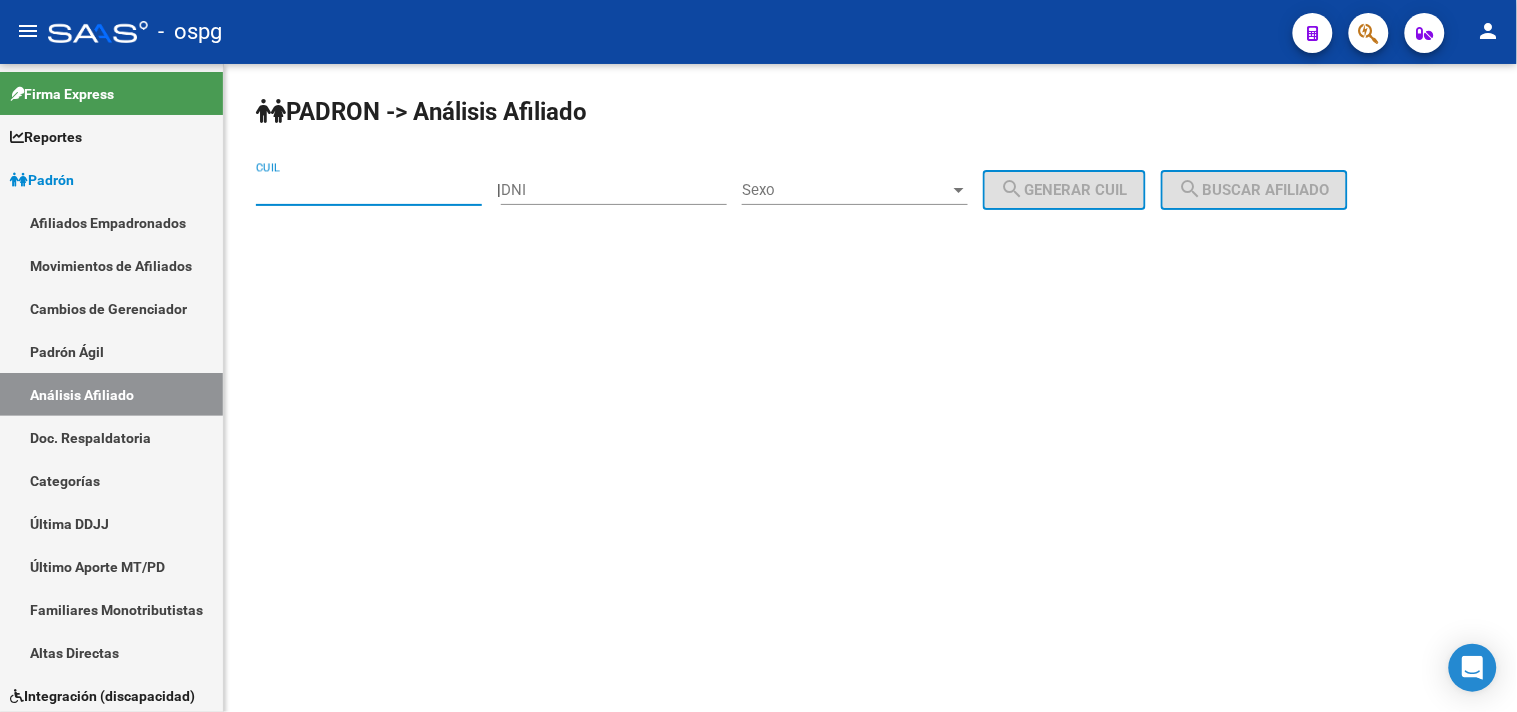 paste on "[NUMBER]" 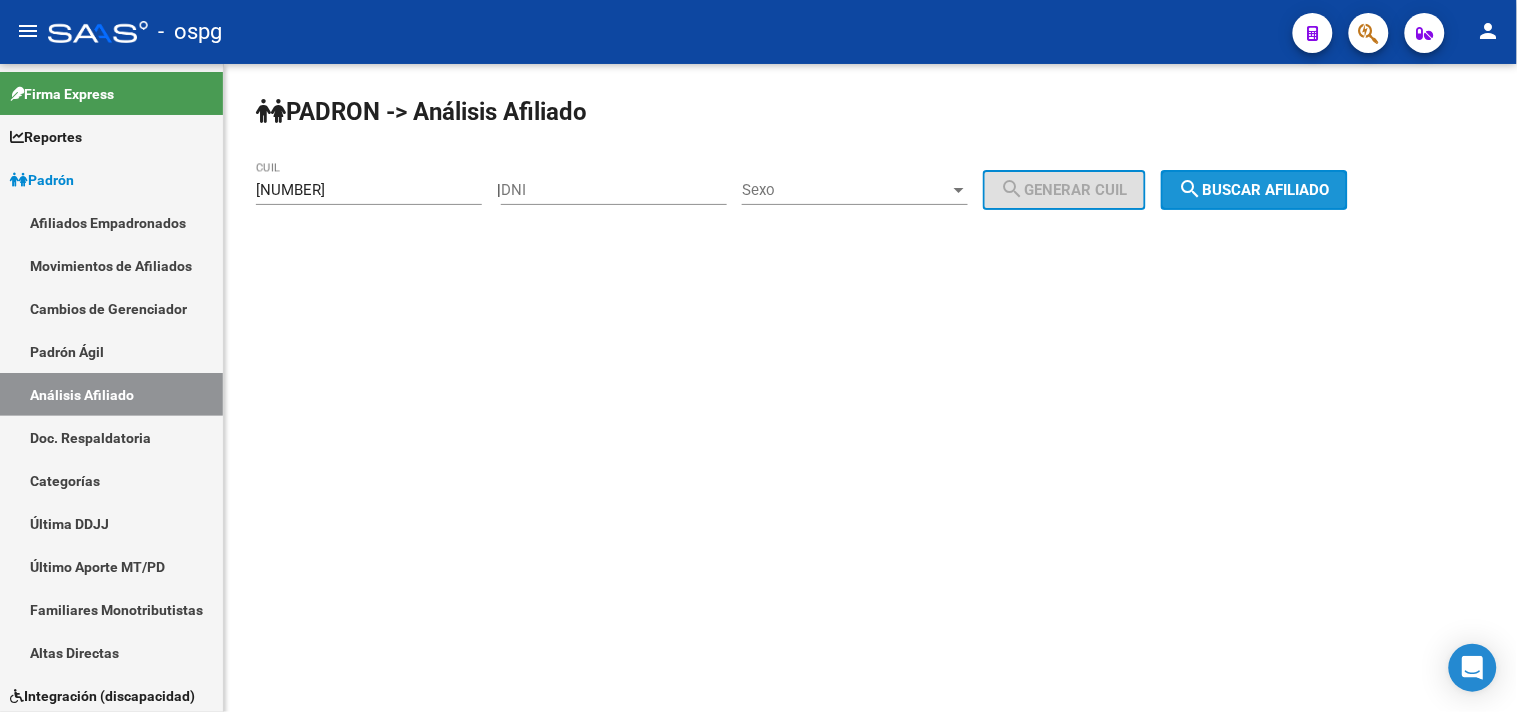 click on "search  Buscar afiliado" 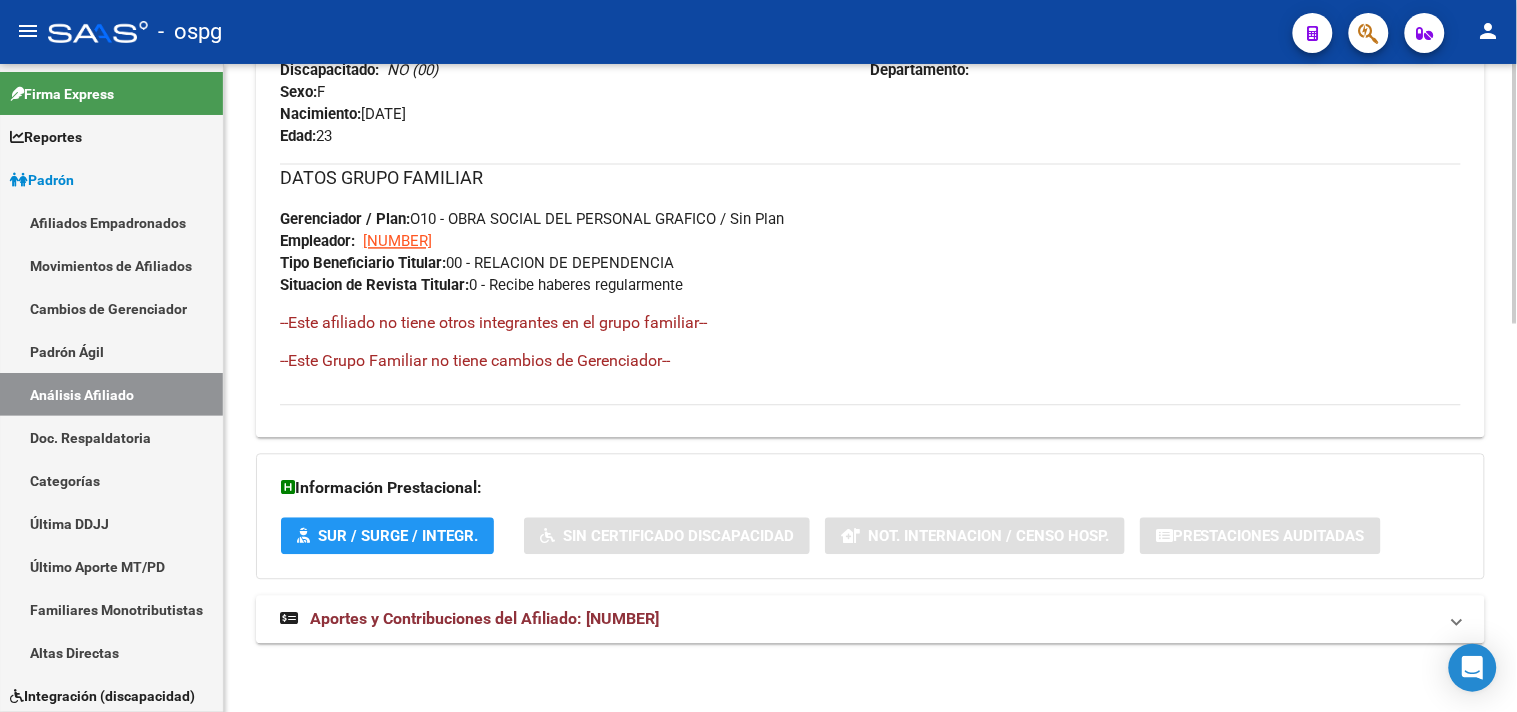 scroll, scrollTop: 967, scrollLeft: 0, axis: vertical 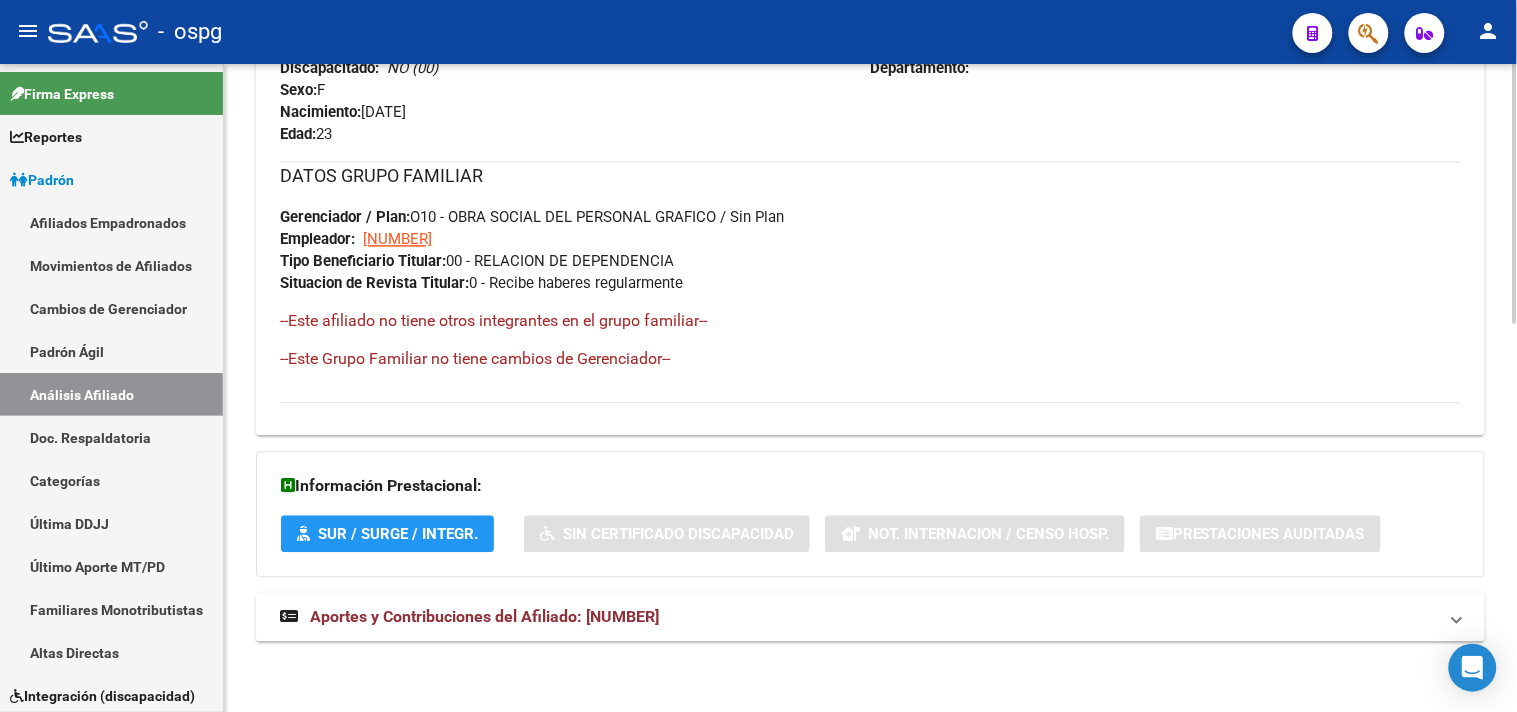 click on "Aportes y Contribuciones del Afiliado: [NUMBER]" at bounding box center [870, 618] 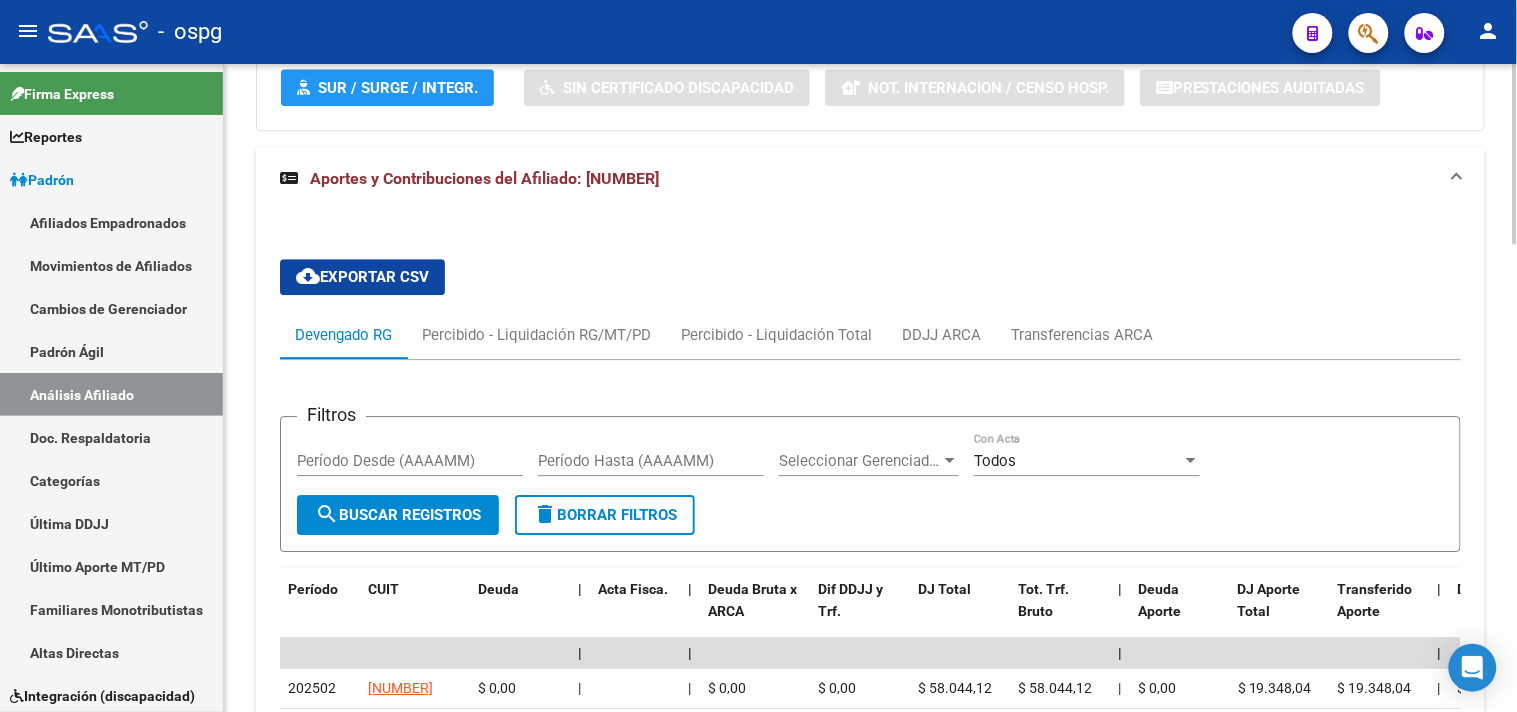 scroll, scrollTop: 1412, scrollLeft: 0, axis: vertical 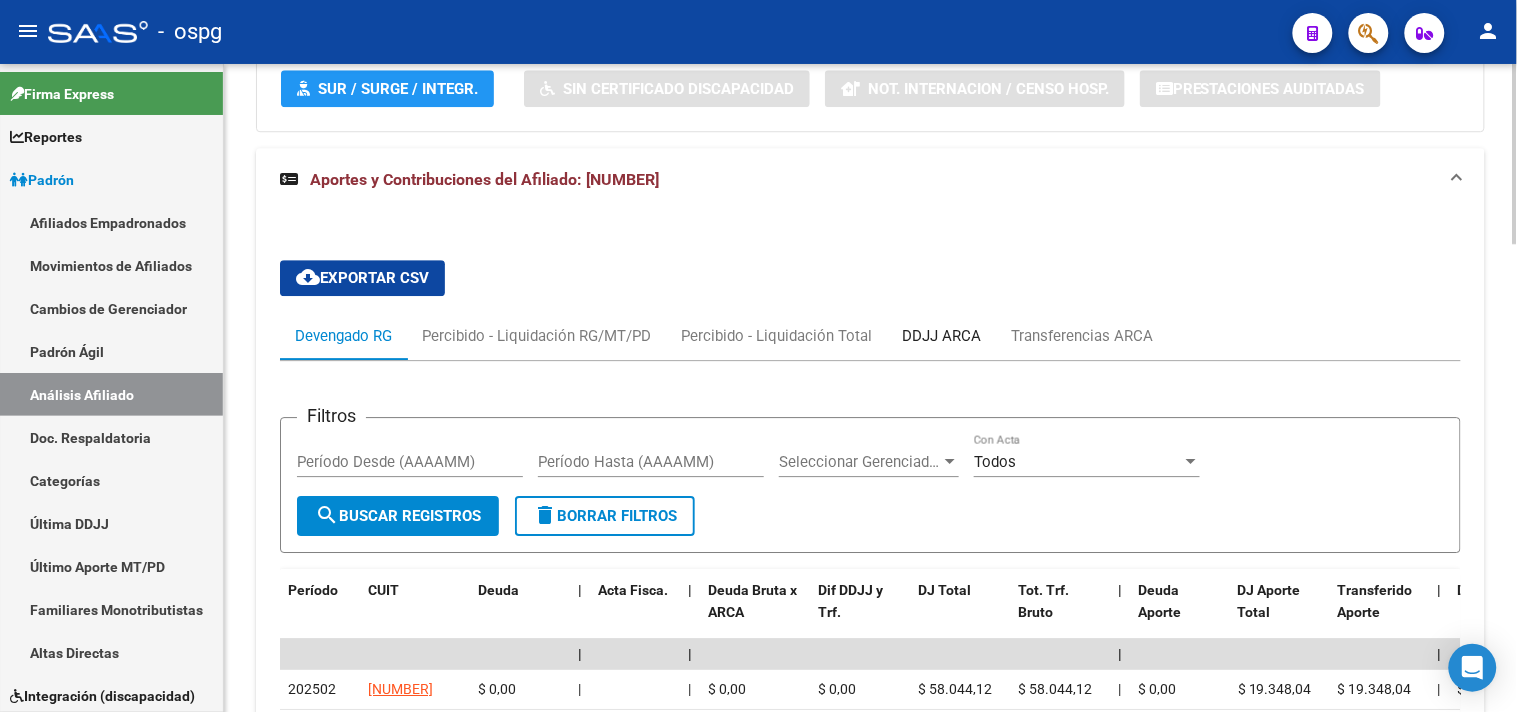 click on "DDJJ ARCA" at bounding box center [941, 336] 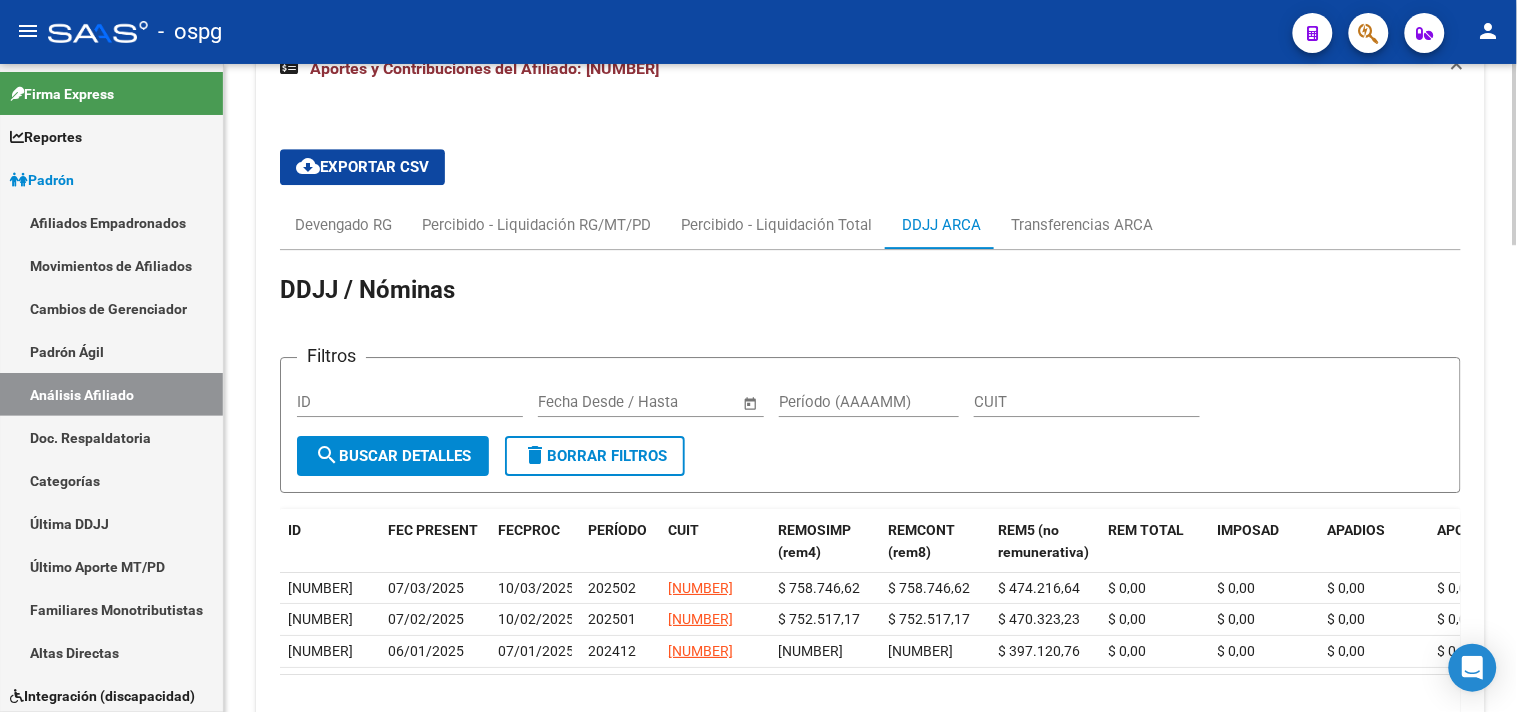 scroll, scrollTop: 1634, scrollLeft: 0, axis: vertical 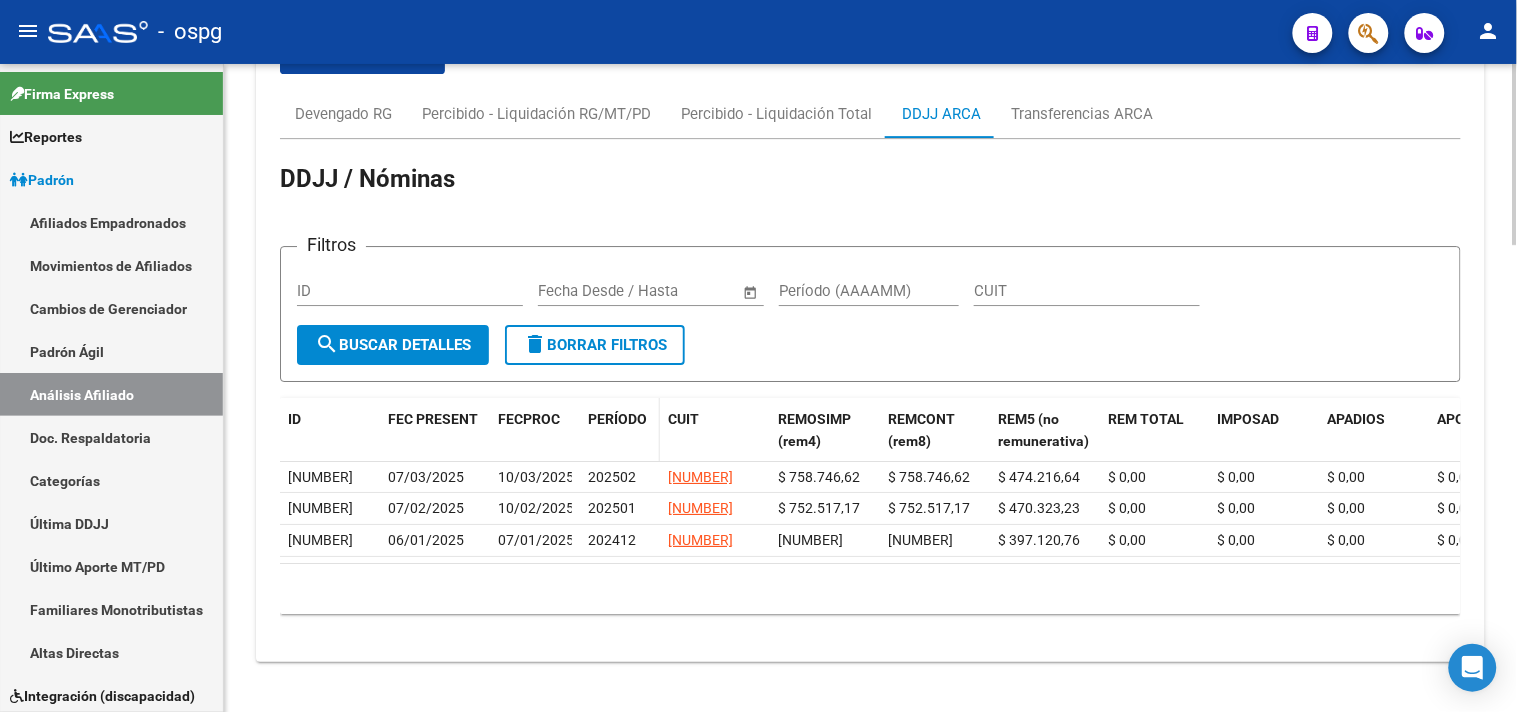 click on "PERÍODO" 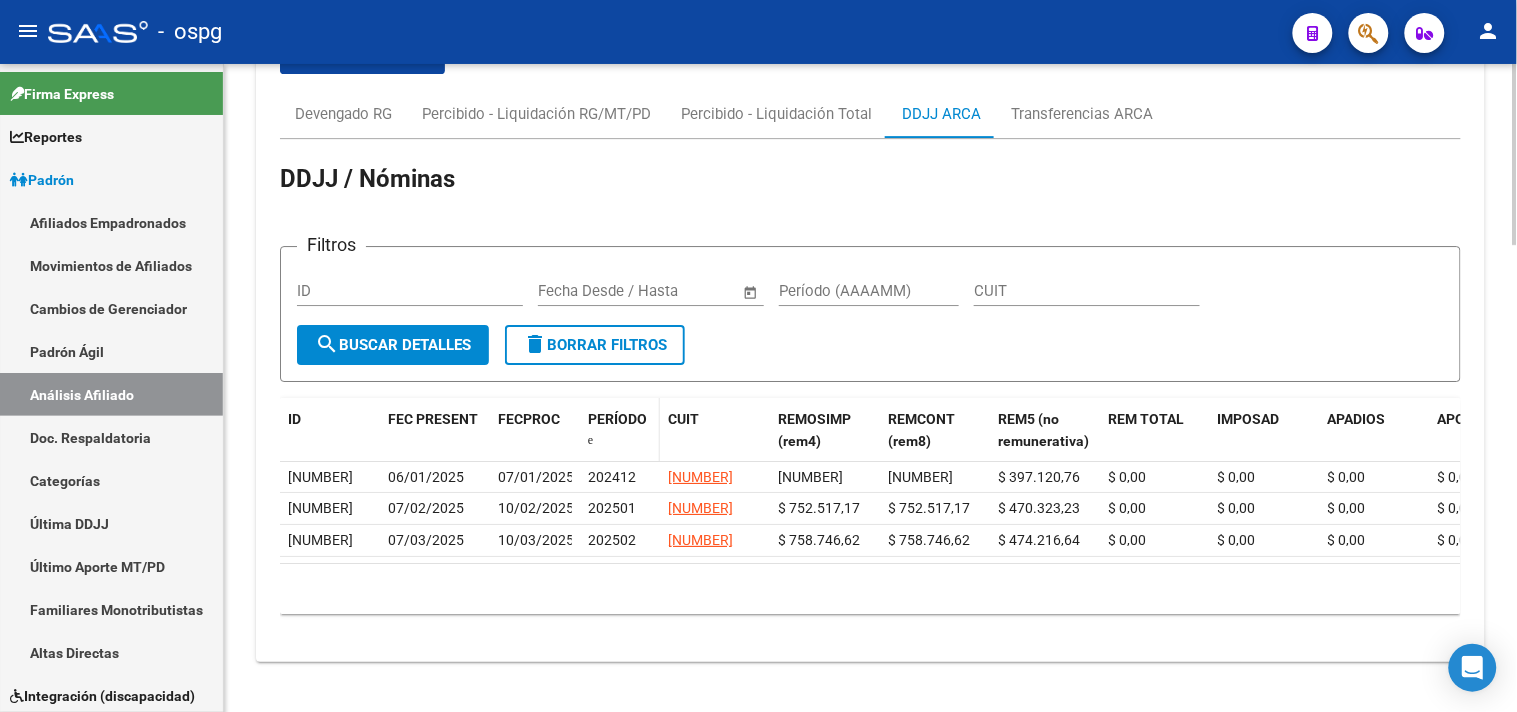 click on "PERÍODO" 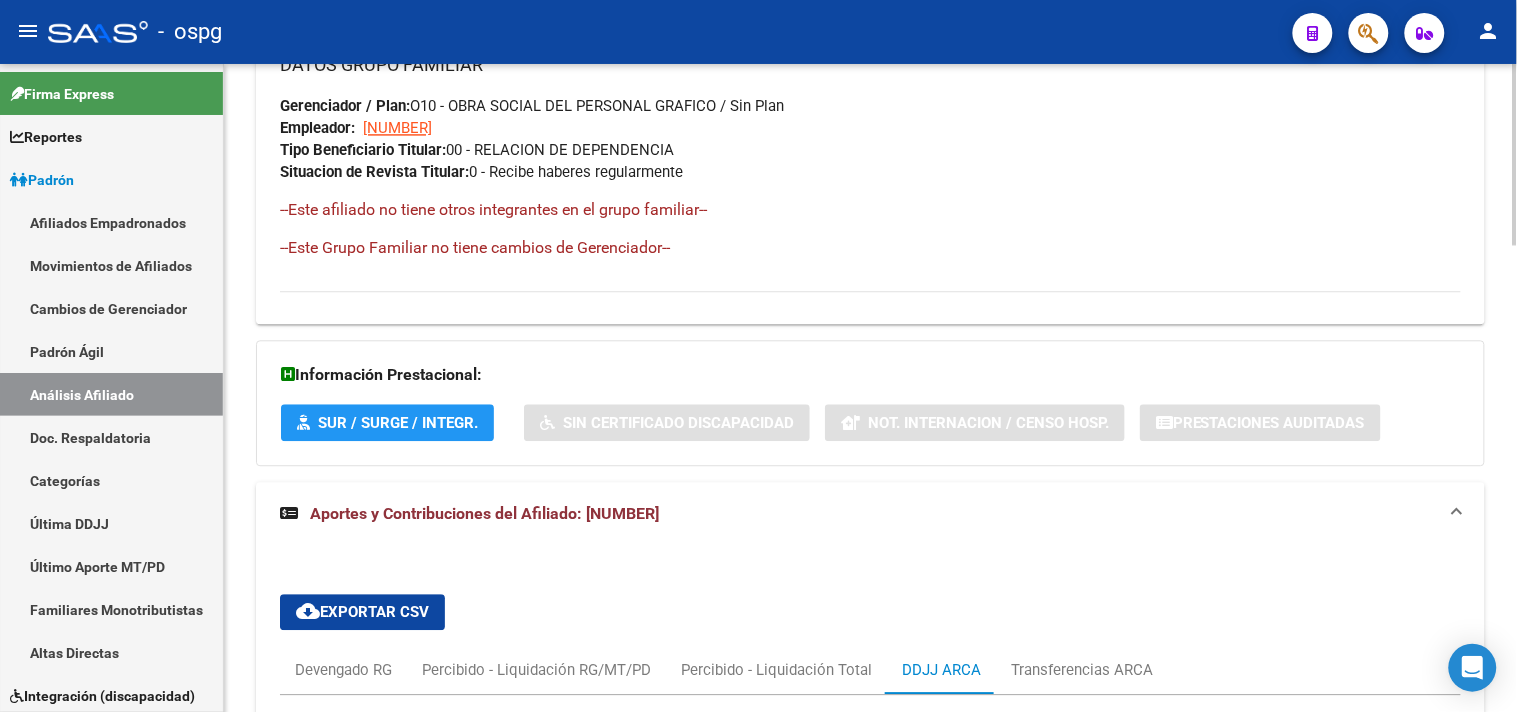 scroll, scrollTop: 1412, scrollLeft: 0, axis: vertical 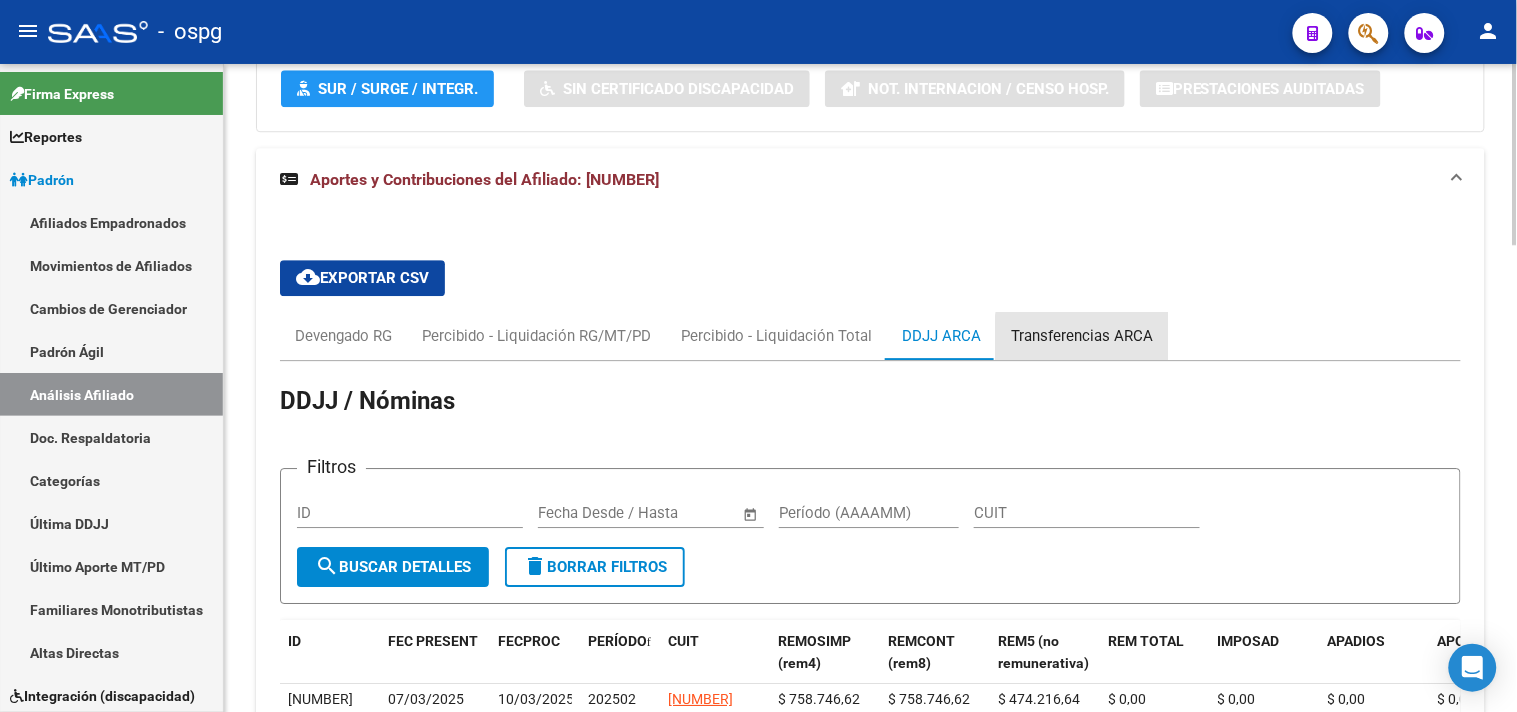 click on "Transferencias ARCA" at bounding box center [1082, 336] 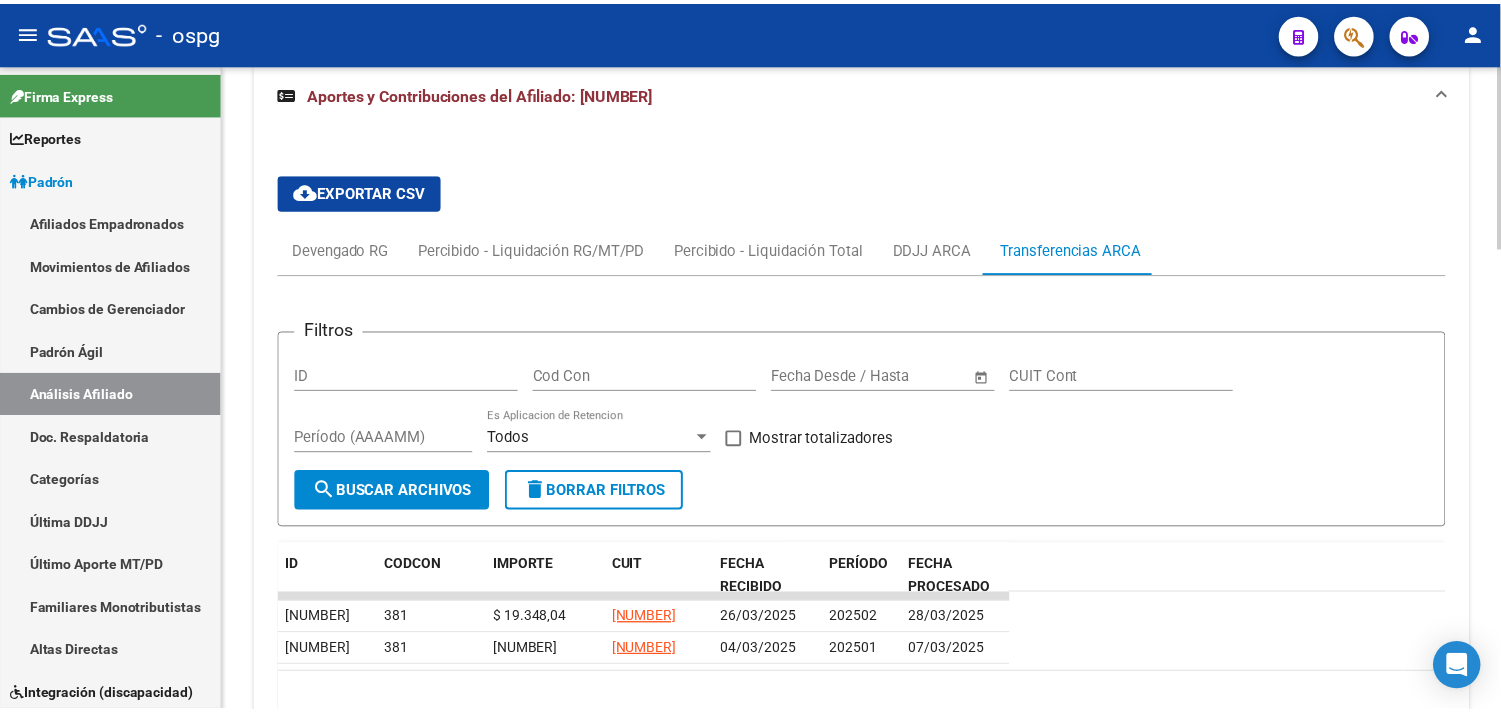 scroll, scrollTop: 1628, scrollLeft: 0, axis: vertical 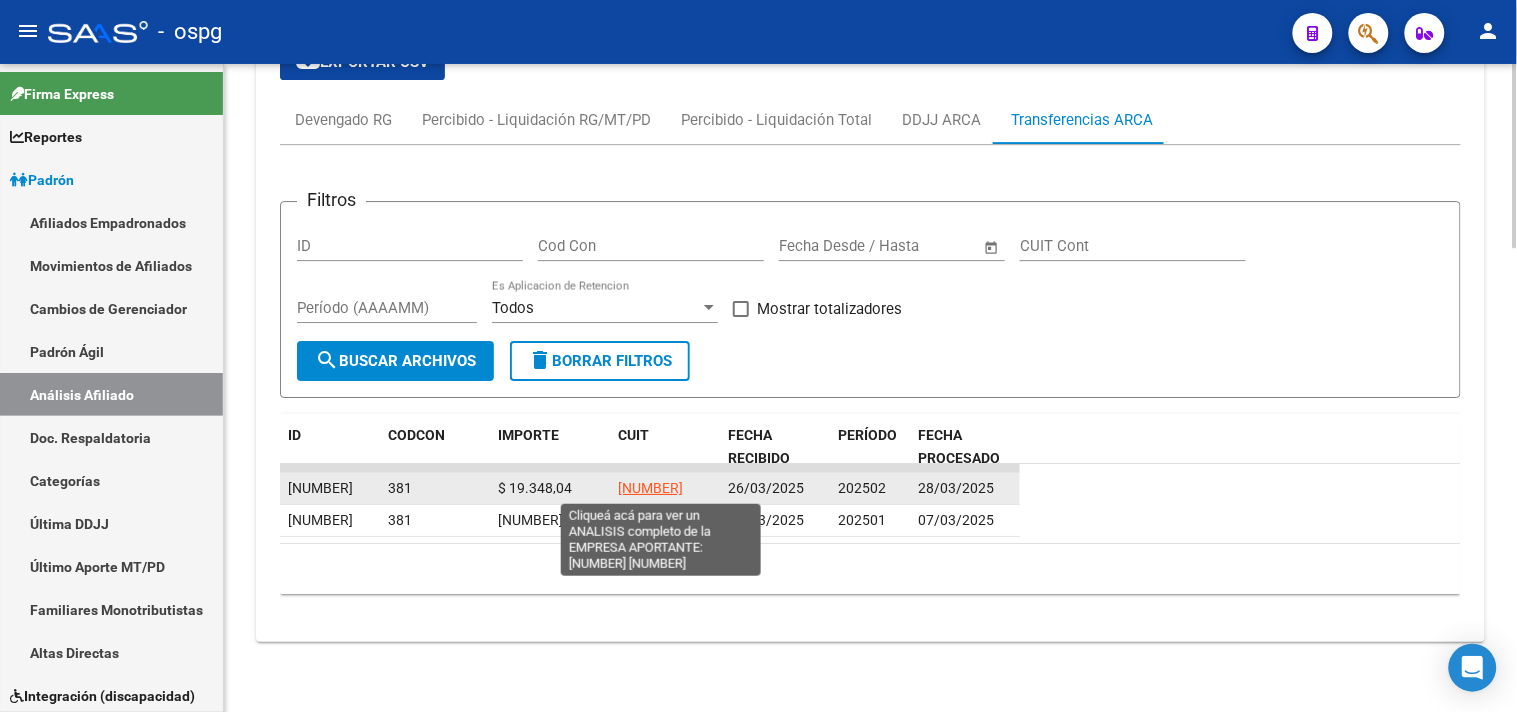 click on "[NUMBER]" 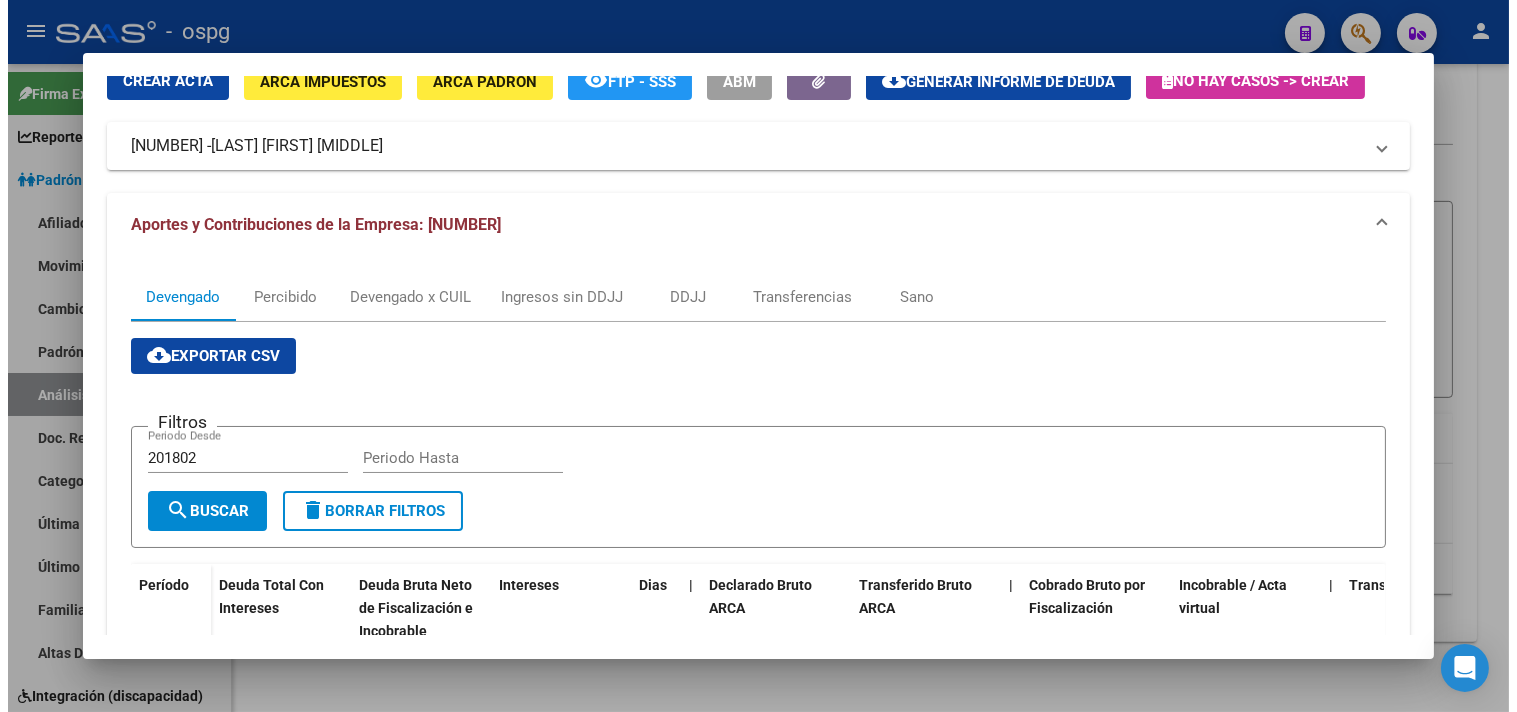 scroll, scrollTop: 0, scrollLeft: 0, axis: both 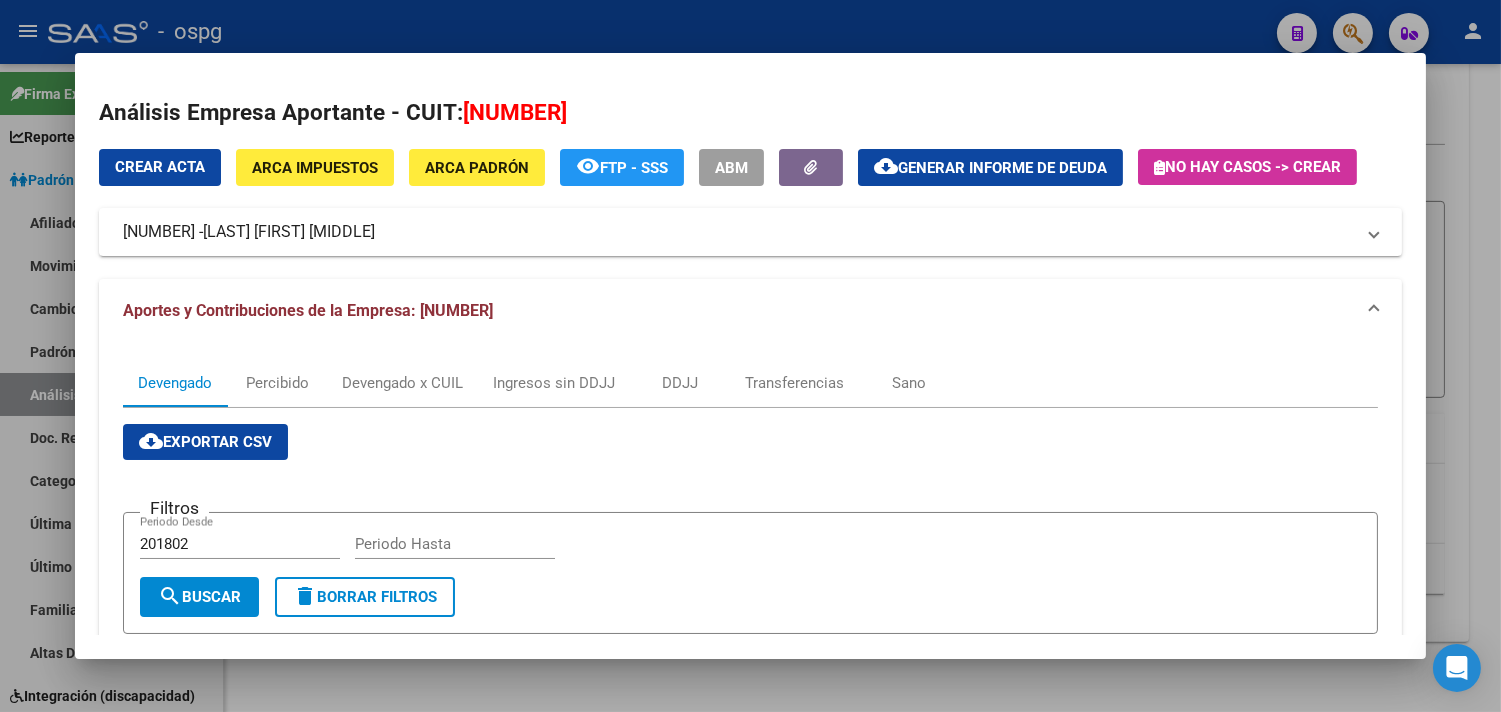 click at bounding box center (750, 356) 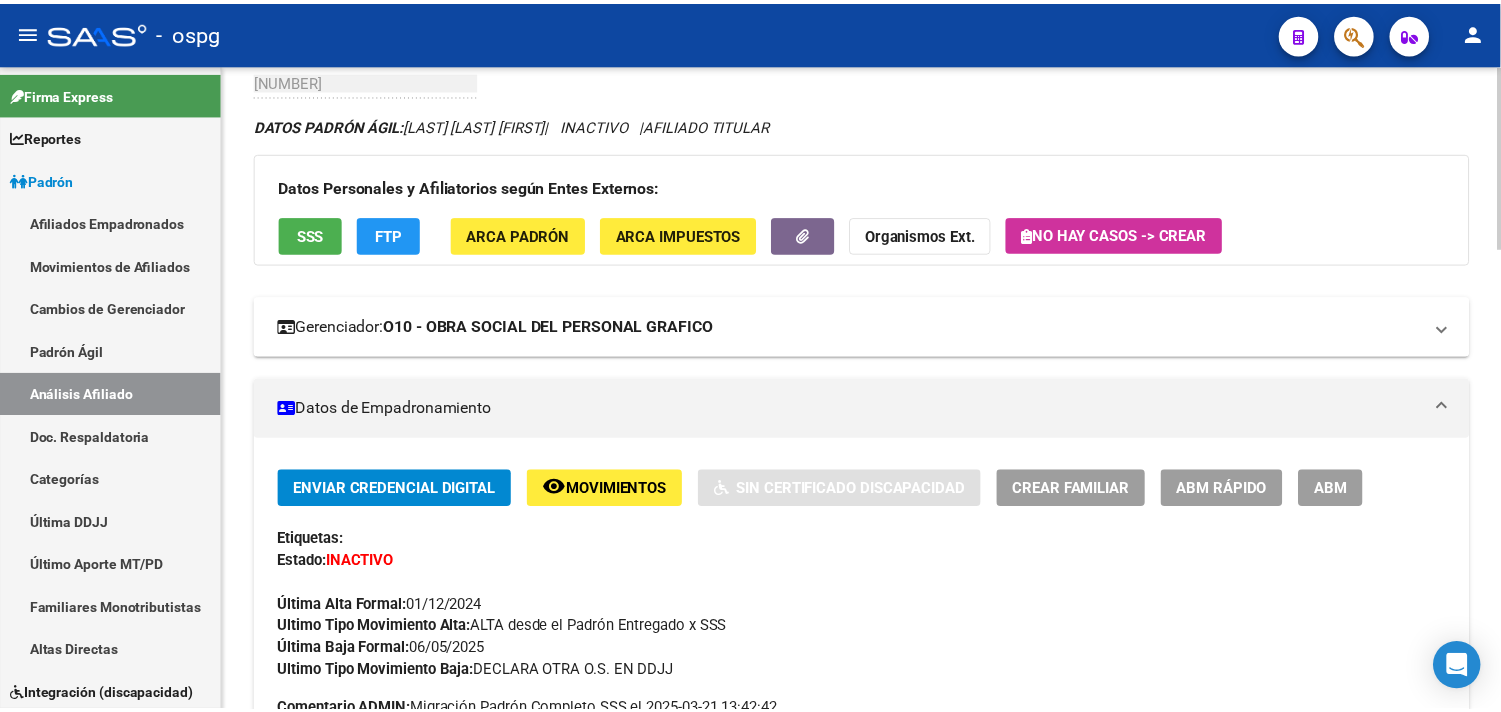 scroll, scrollTop: 0, scrollLeft: 0, axis: both 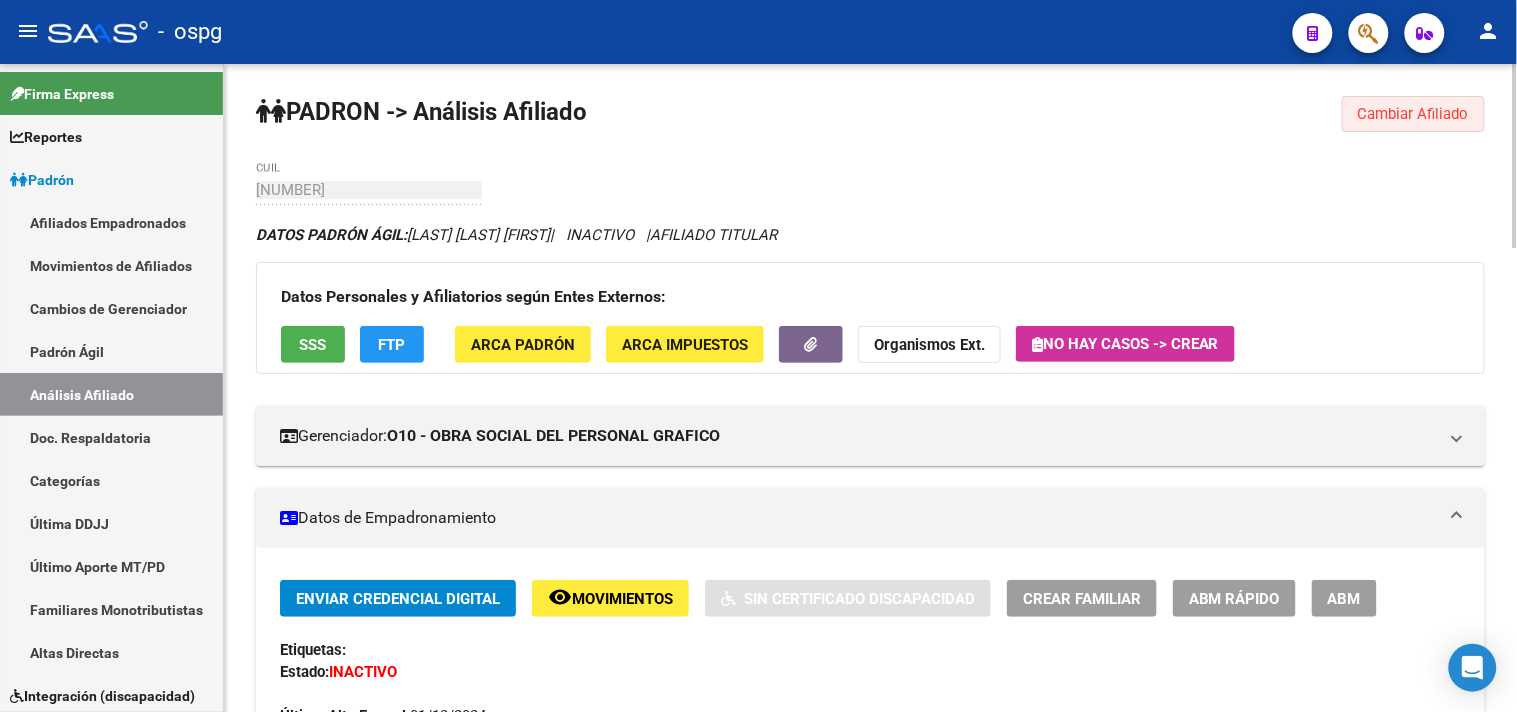 click on "Cambiar Afiliado" 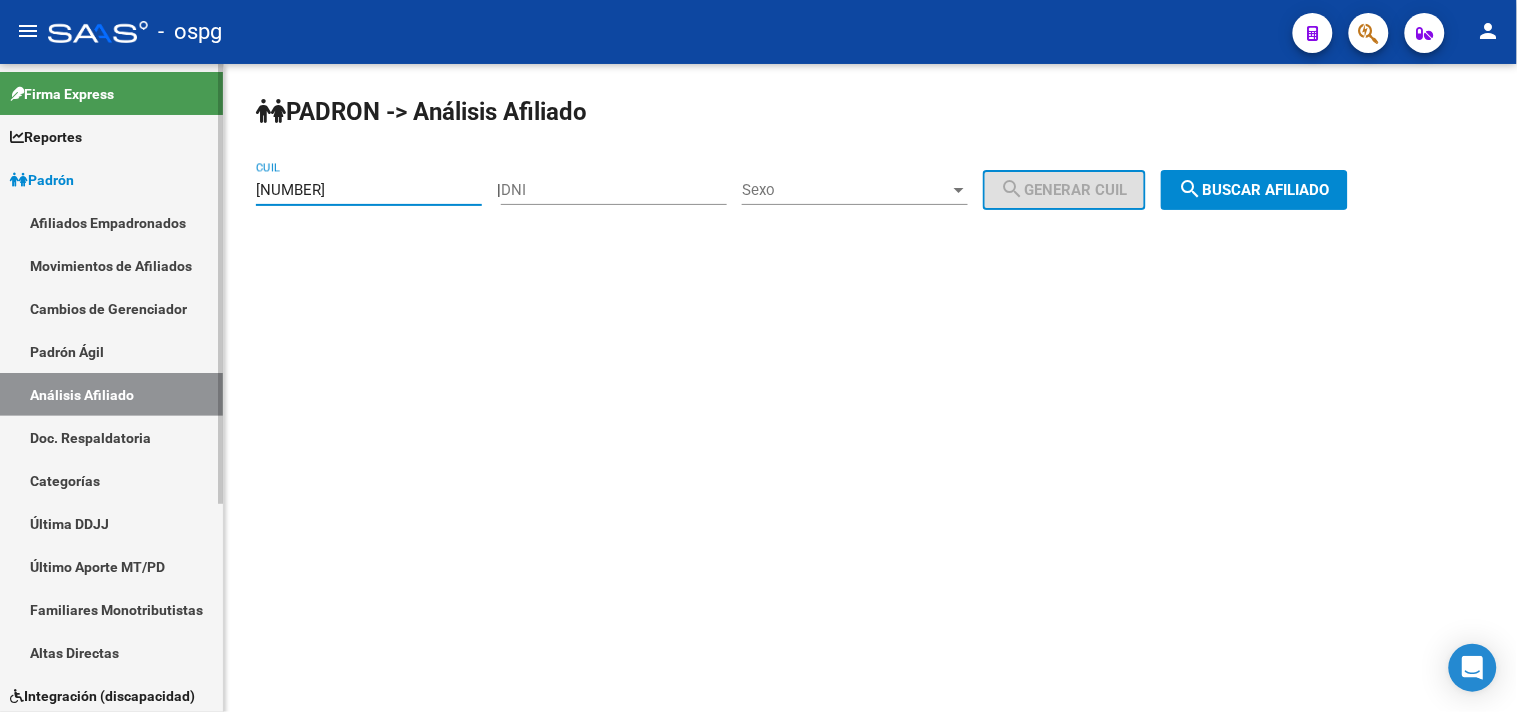 drag, startPoint x: 356, startPoint y: 191, endPoint x: 146, endPoint y: 184, distance: 210.11664 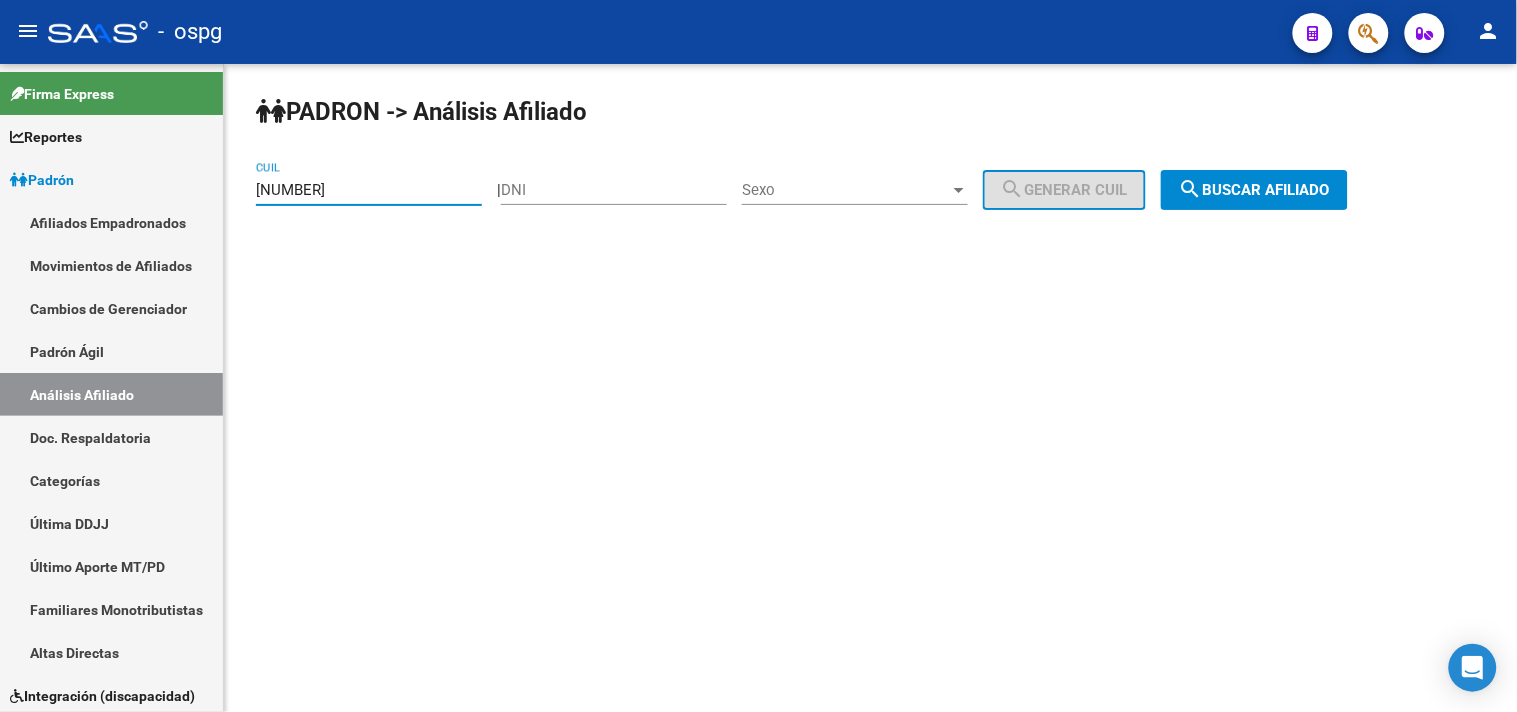 click on "search" 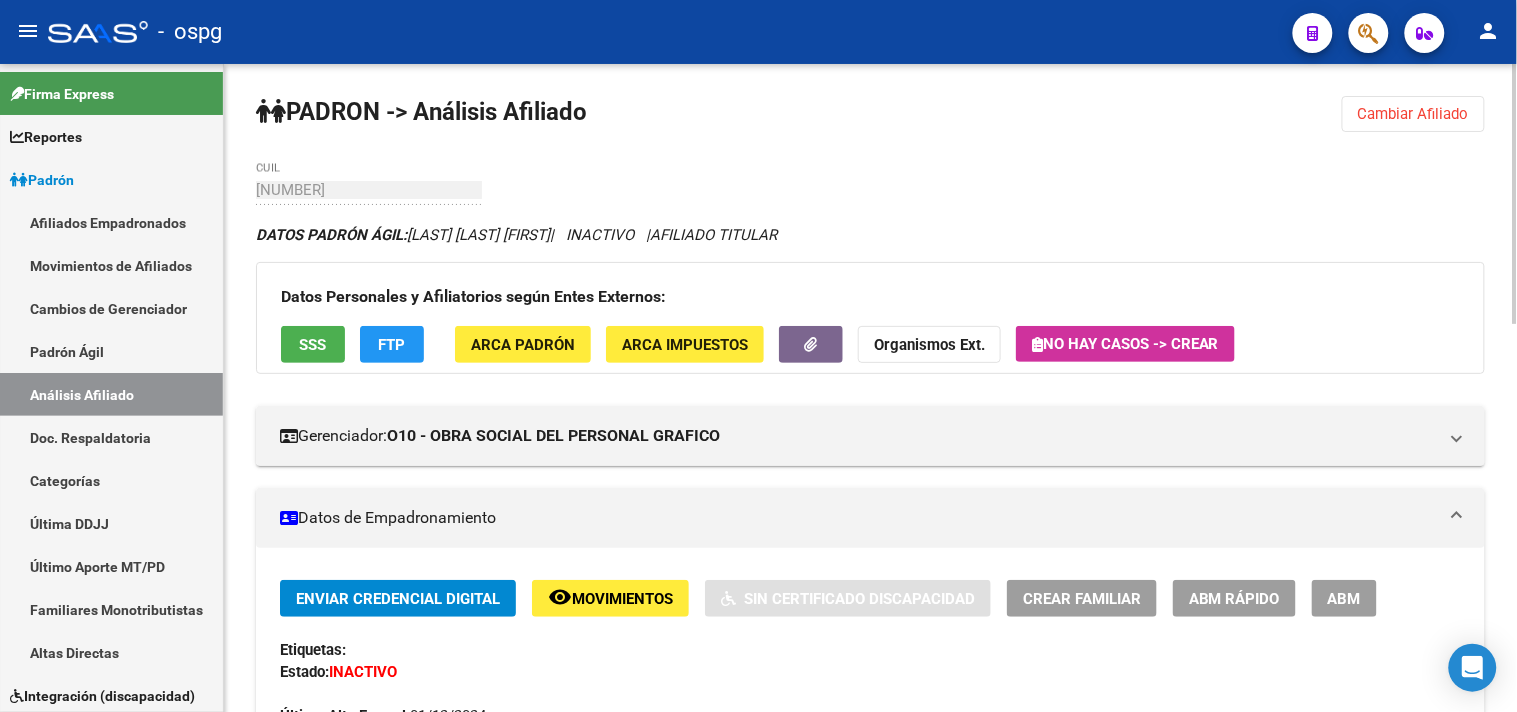 click on "SSS" 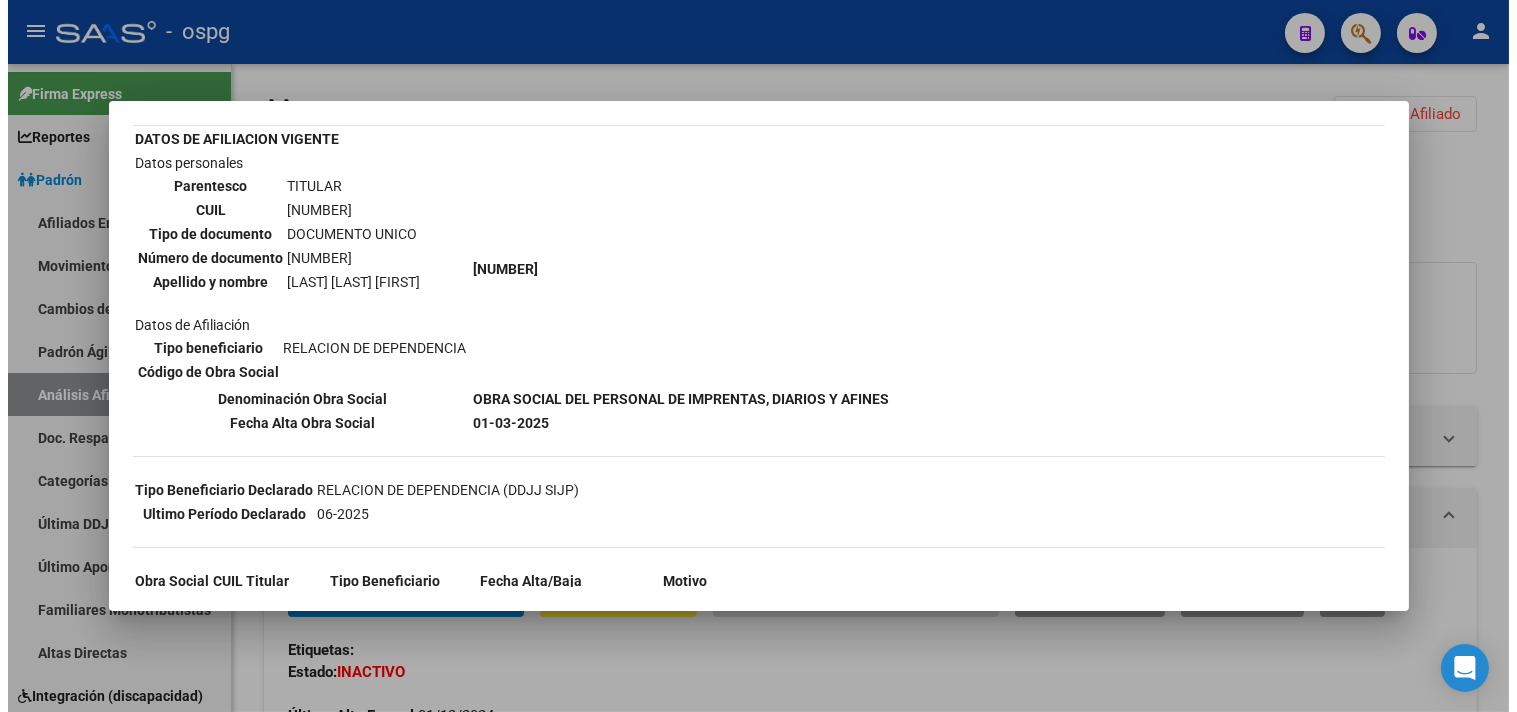scroll, scrollTop: 188, scrollLeft: 0, axis: vertical 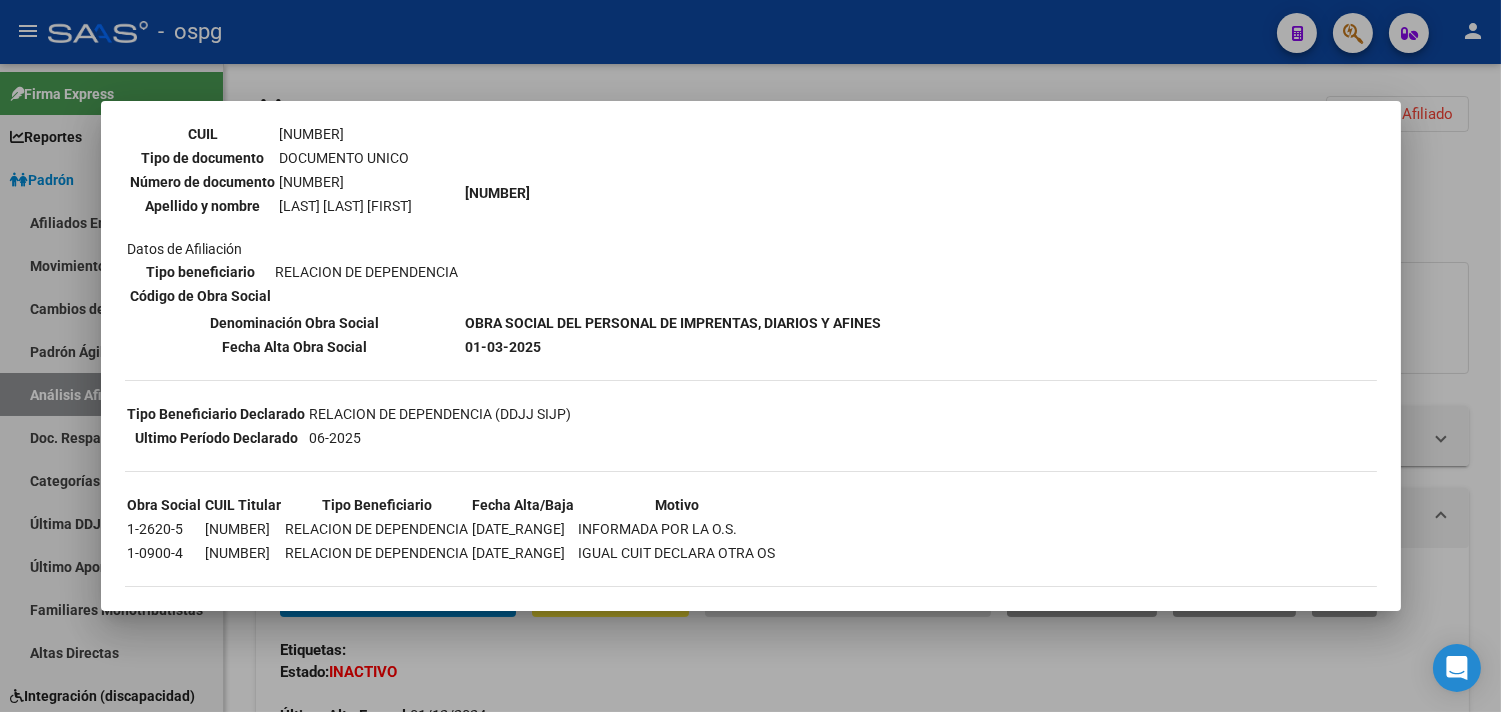 click at bounding box center (750, 356) 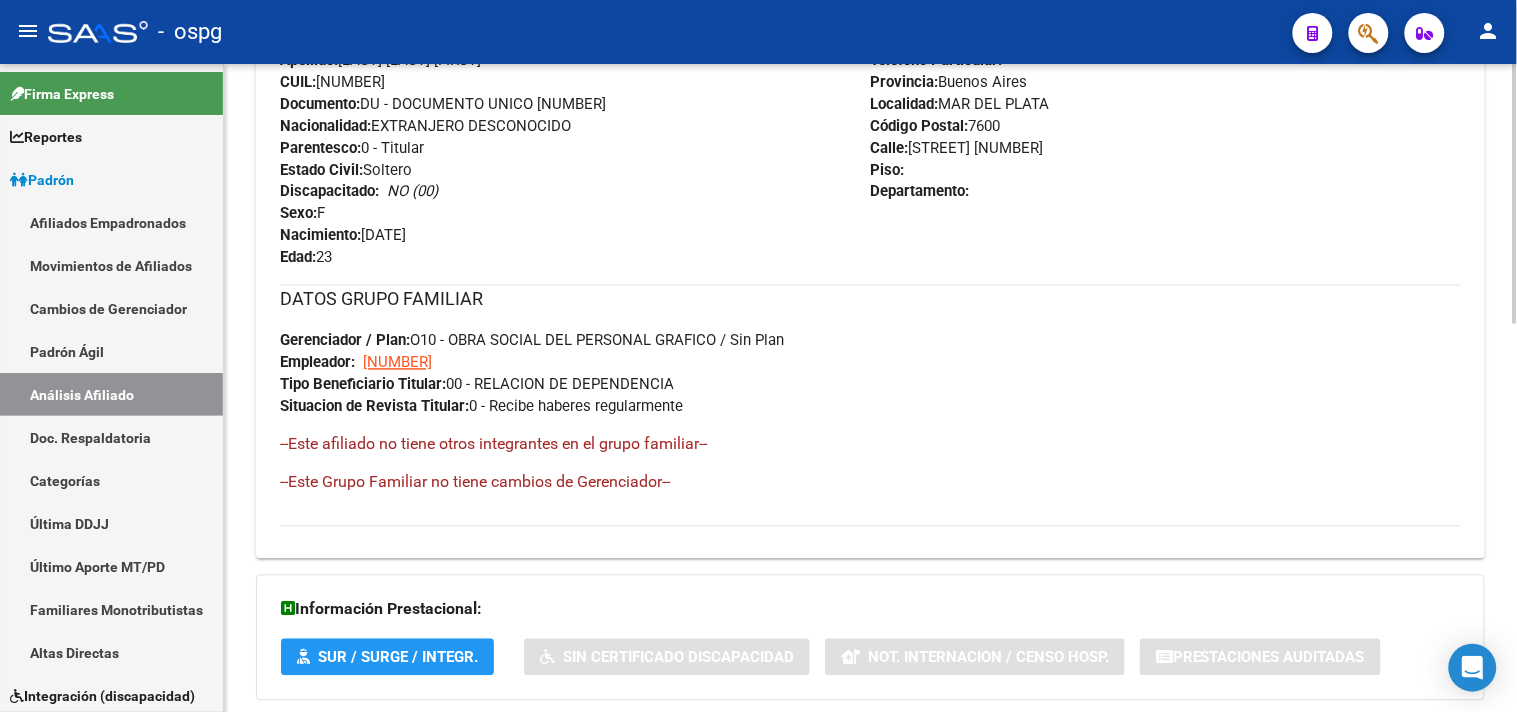 scroll, scrollTop: 967, scrollLeft: 0, axis: vertical 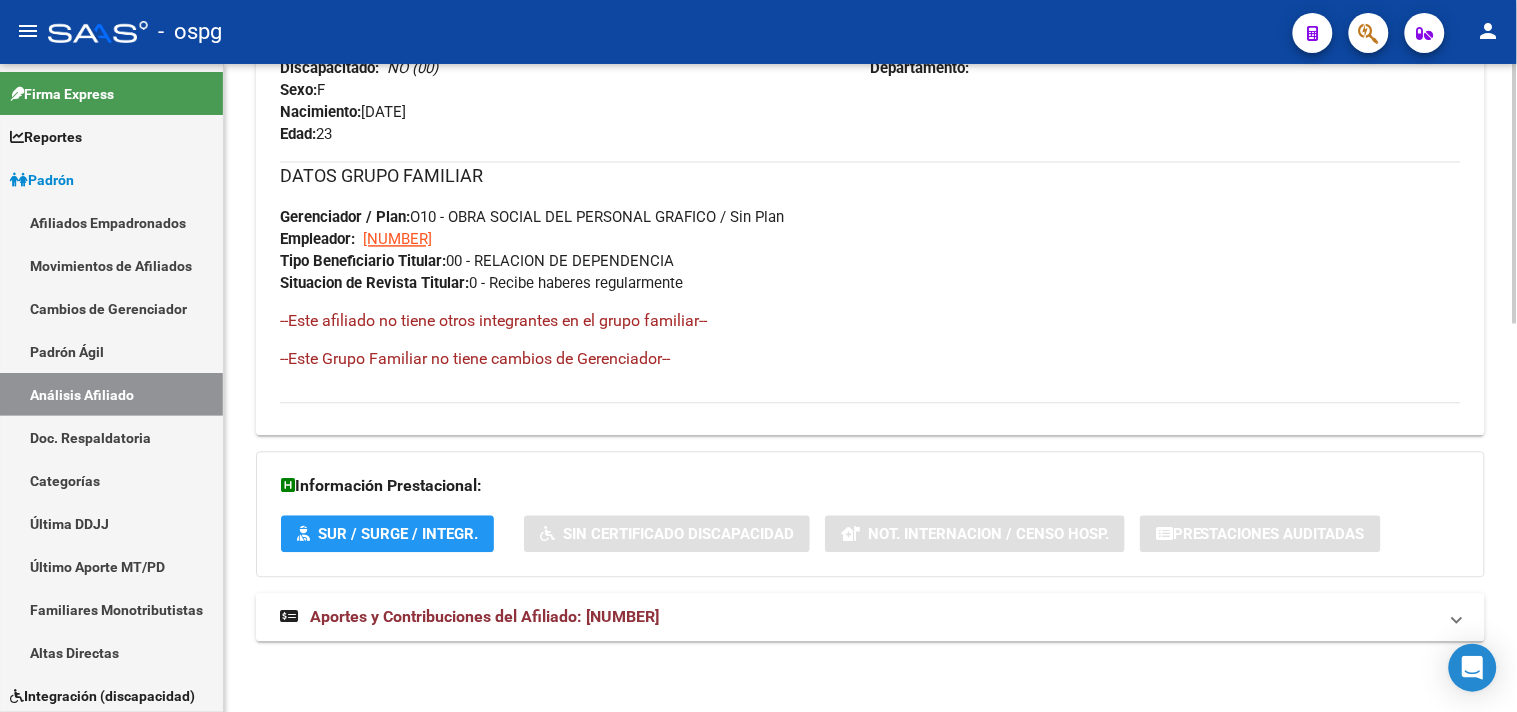 click on "Aportes y Contribuciones del Afiliado: [NUMBER]" at bounding box center [484, 617] 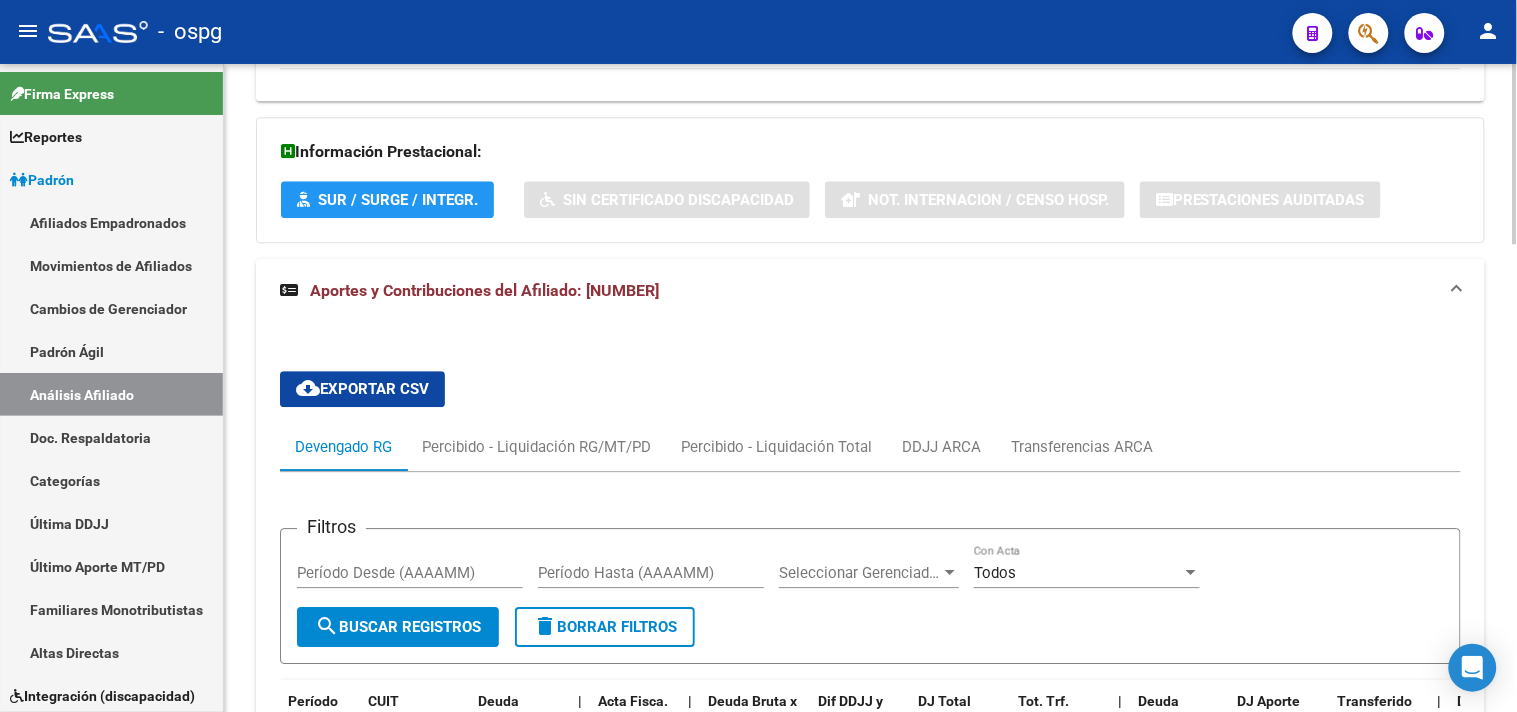 scroll, scrollTop: 1412, scrollLeft: 0, axis: vertical 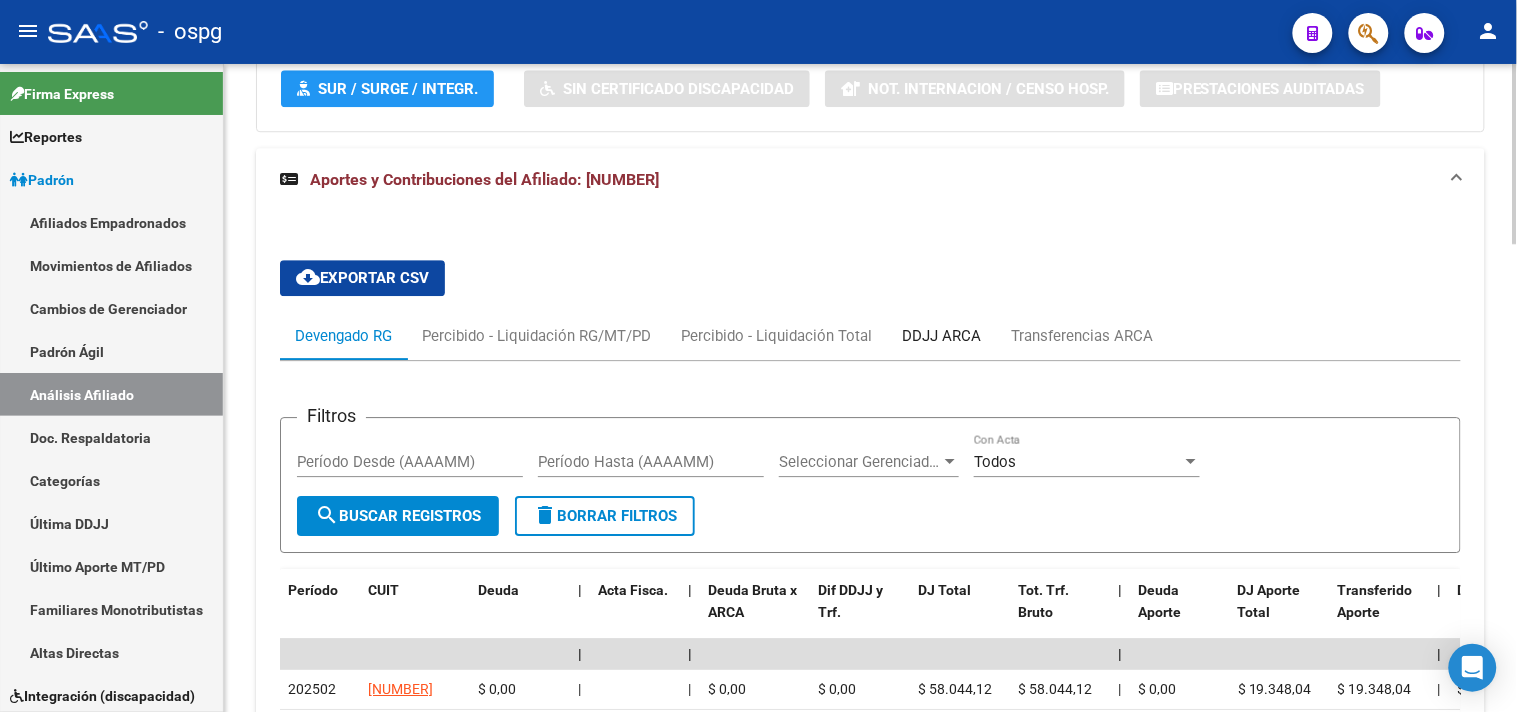 click on "DDJJ ARCA" at bounding box center (941, 336) 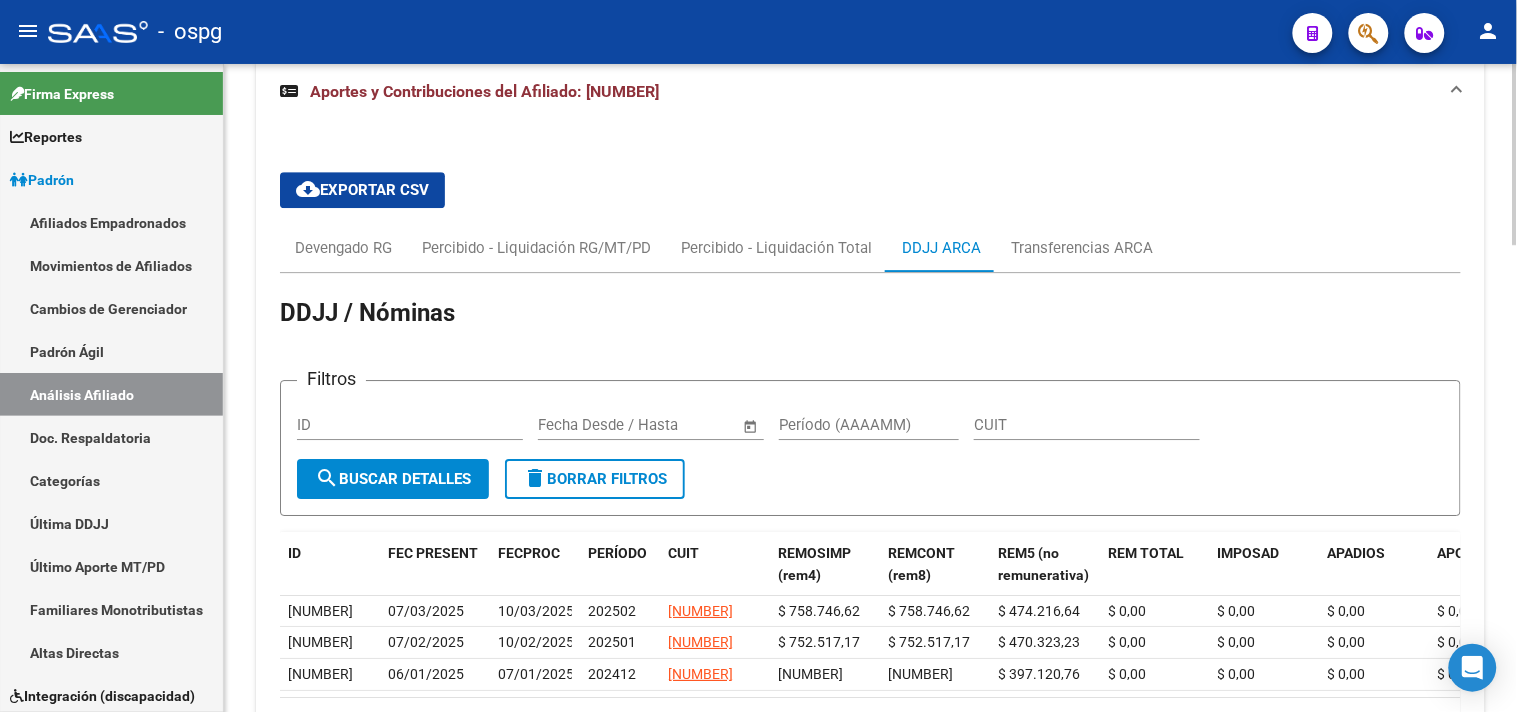 scroll, scrollTop: 1304, scrollLeft: 0, axis: vertical 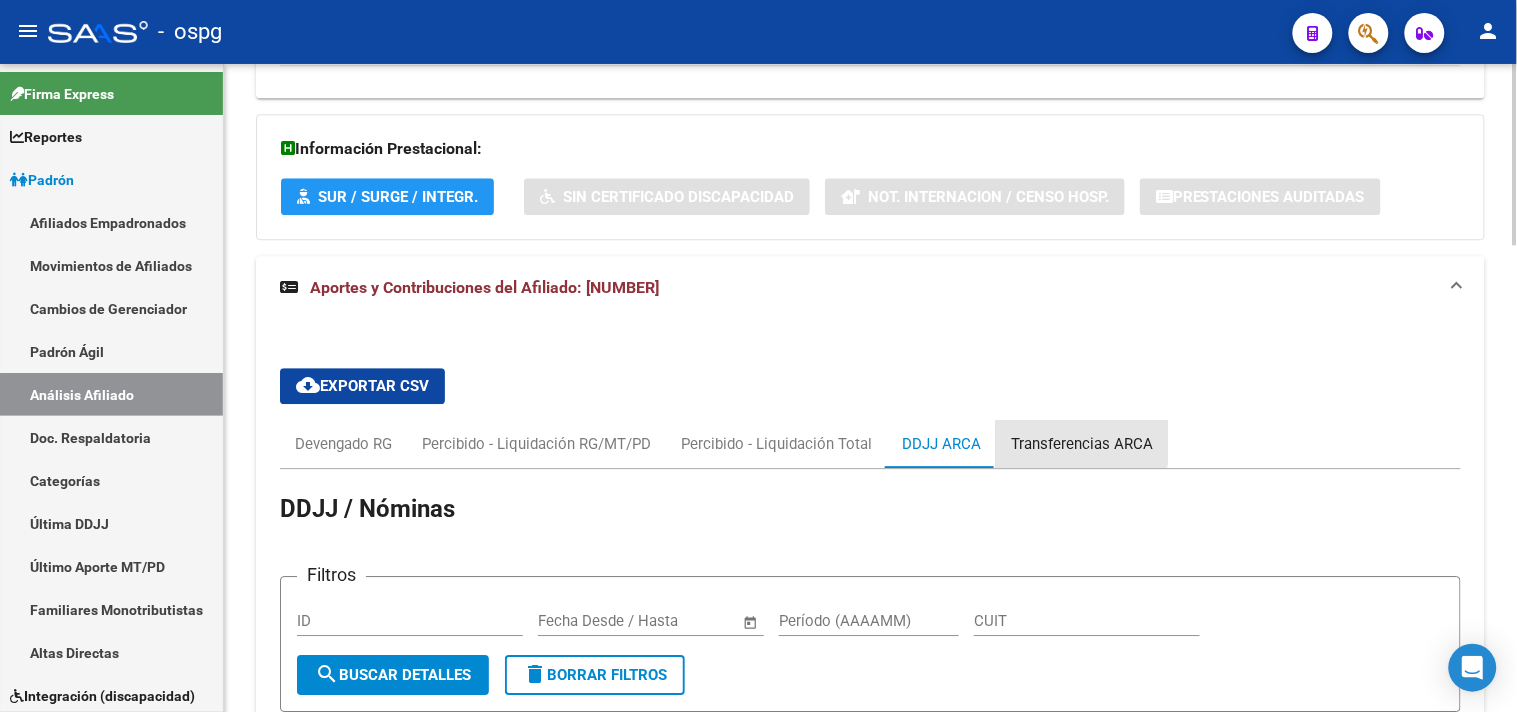 click on "Transferencias ARCA" at bounding box center [1082, 444] 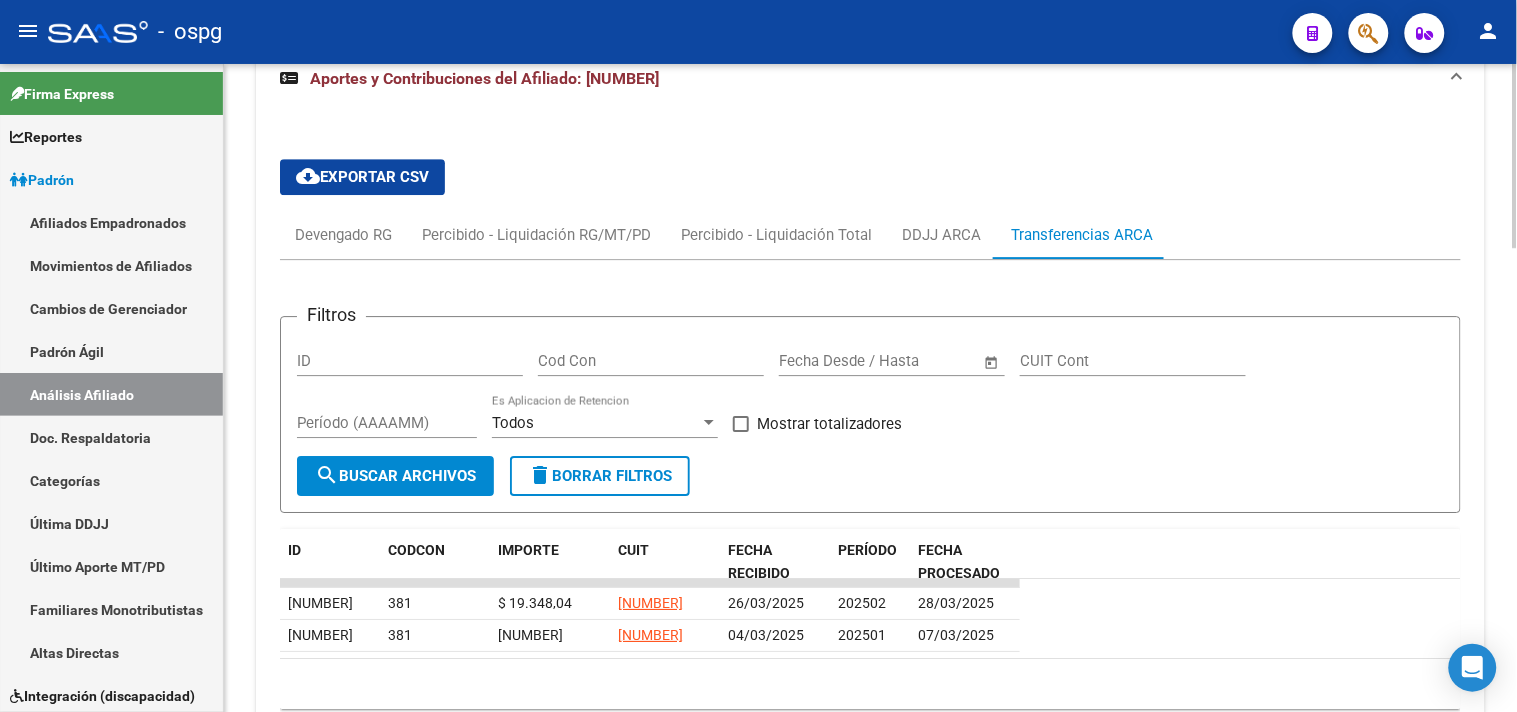 scroll, scrollTop: 1526, scrollLeft: 0, axis: vertical 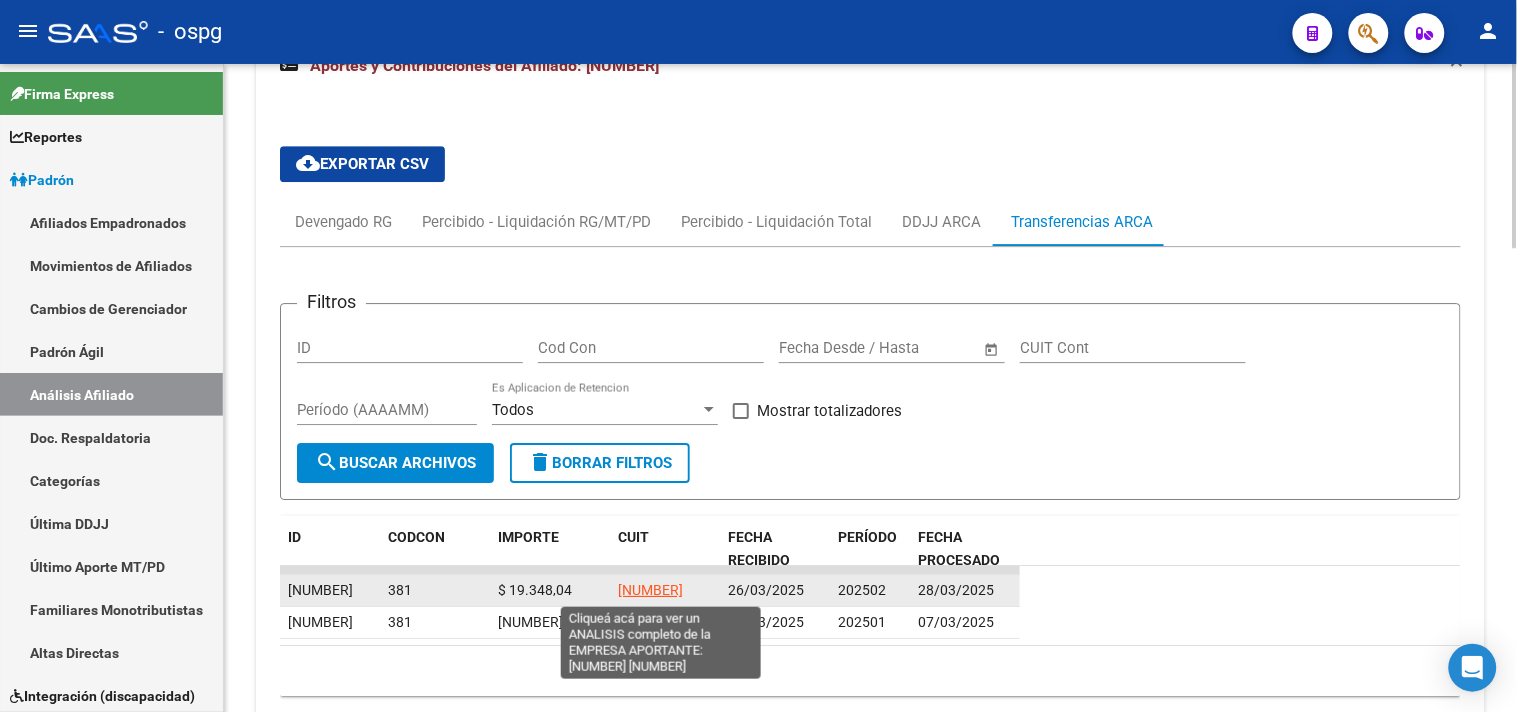 click on "[NUMBER]" 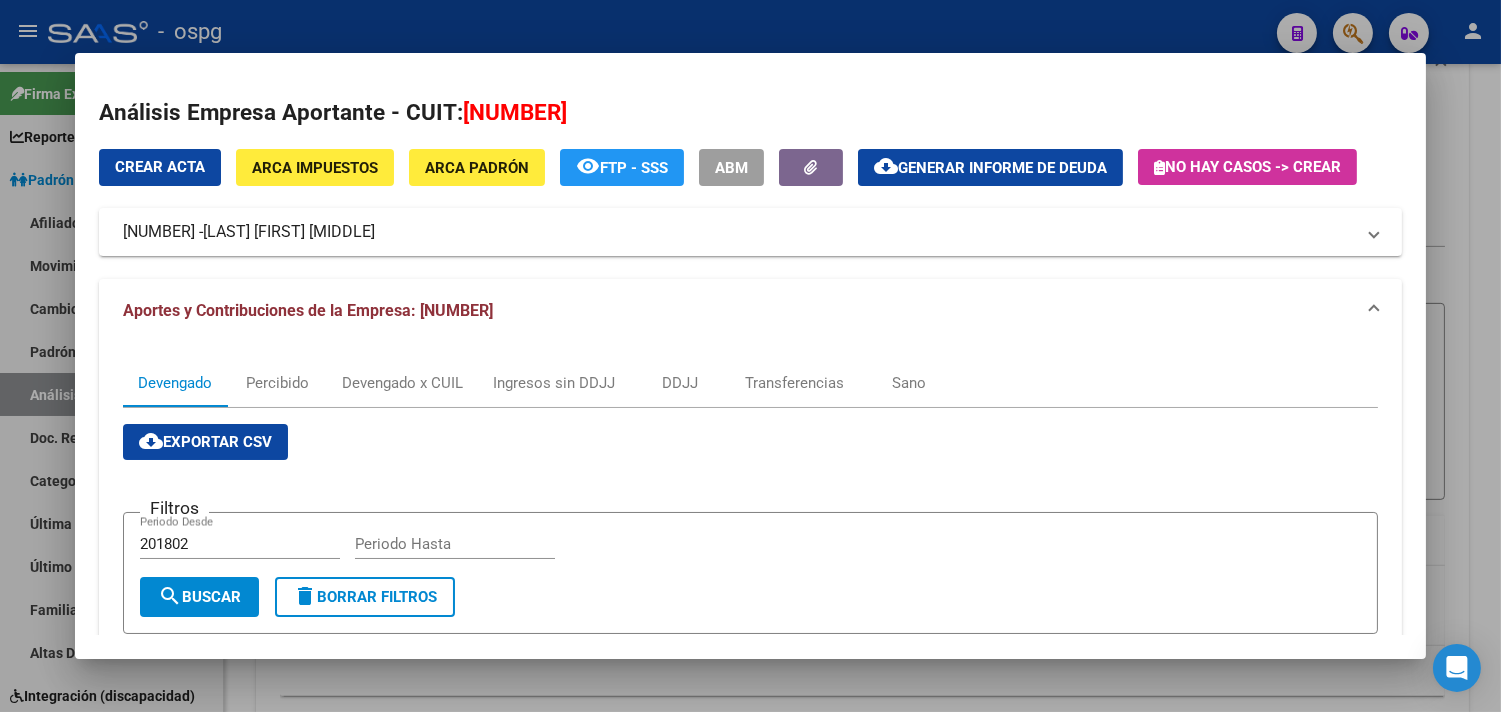 click at bounding box center [750, 356] 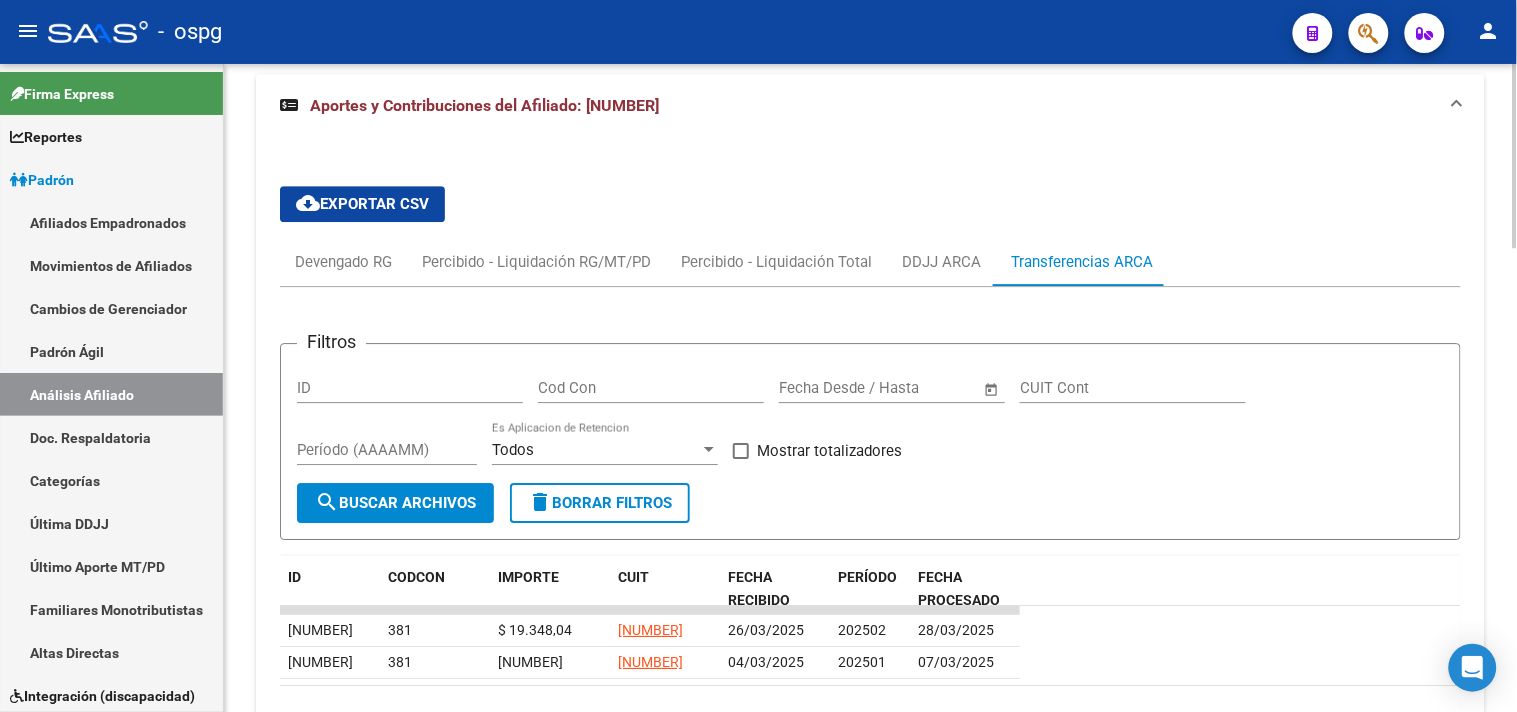 scroll, scrollTop: 1295, scrollLeft: 0, axis: vertical 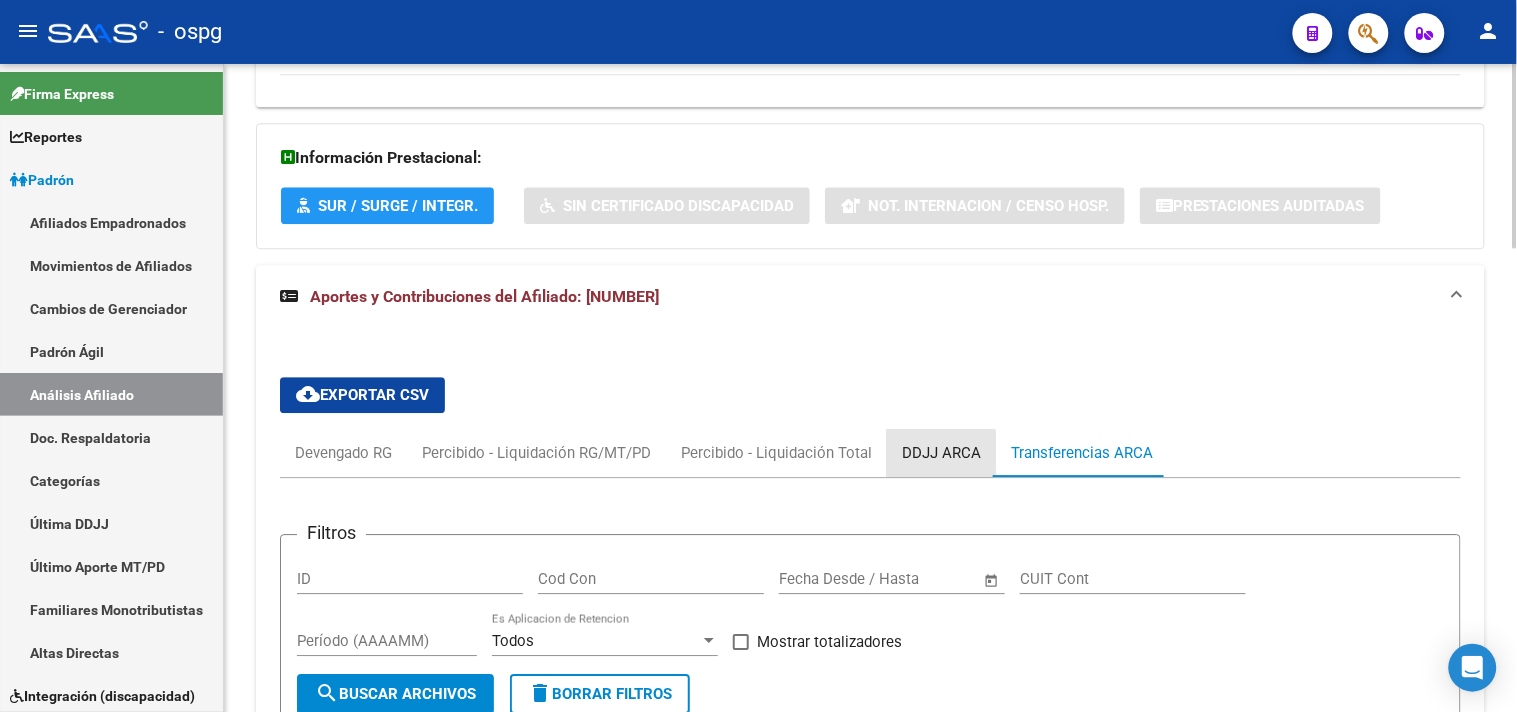 click on "DDJJ ARCA" at bounding box center (941, 453) 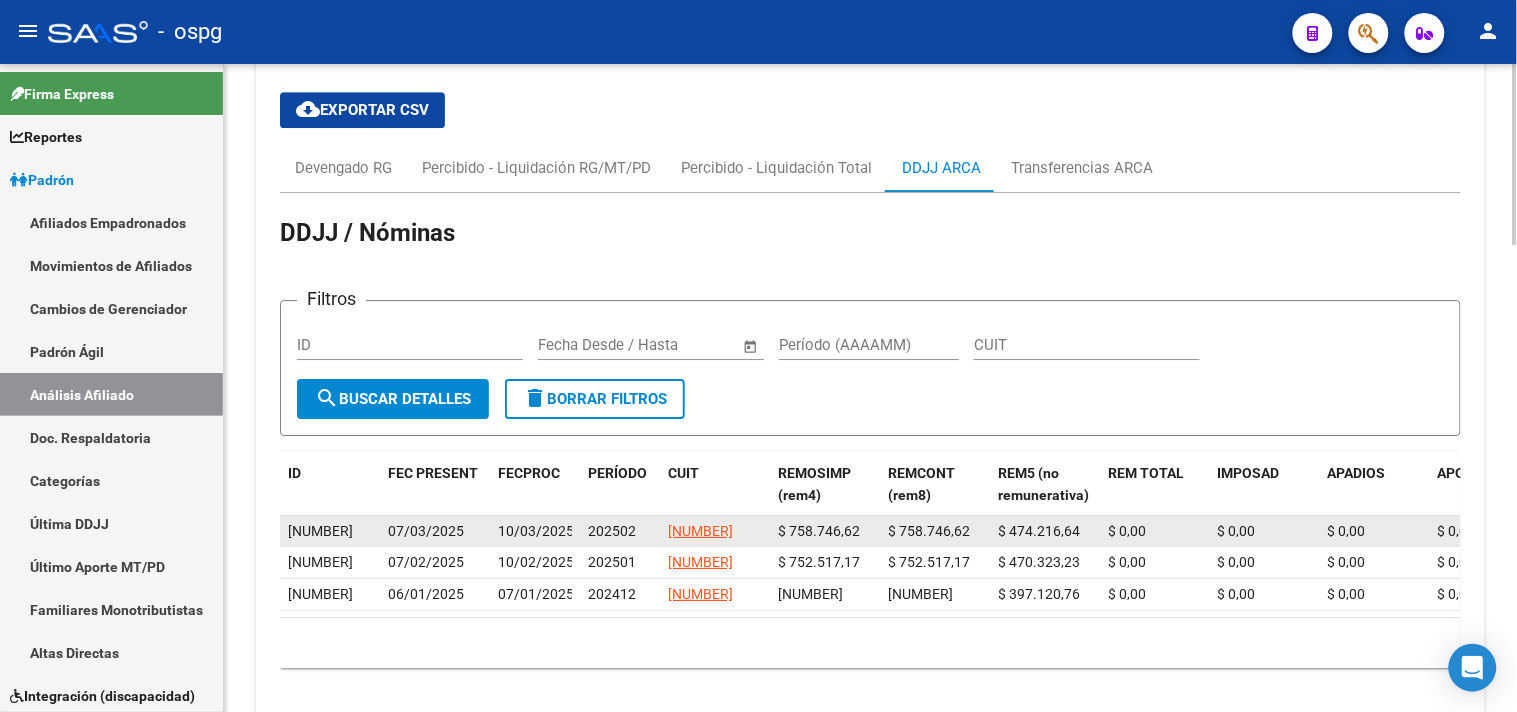 scroll, scrollTop: 1628, scrollLeft: 0, axis: vertical 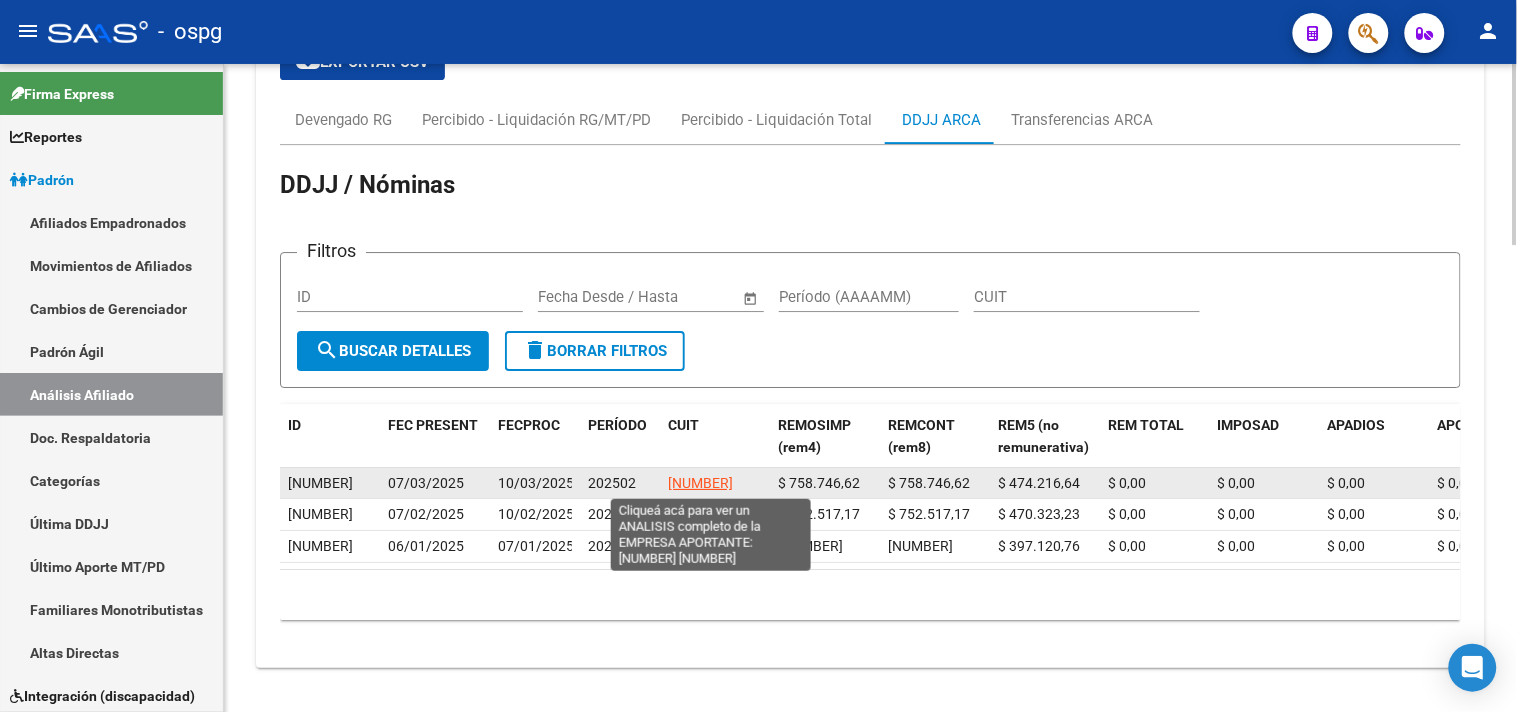 click on "[NUMBER]" 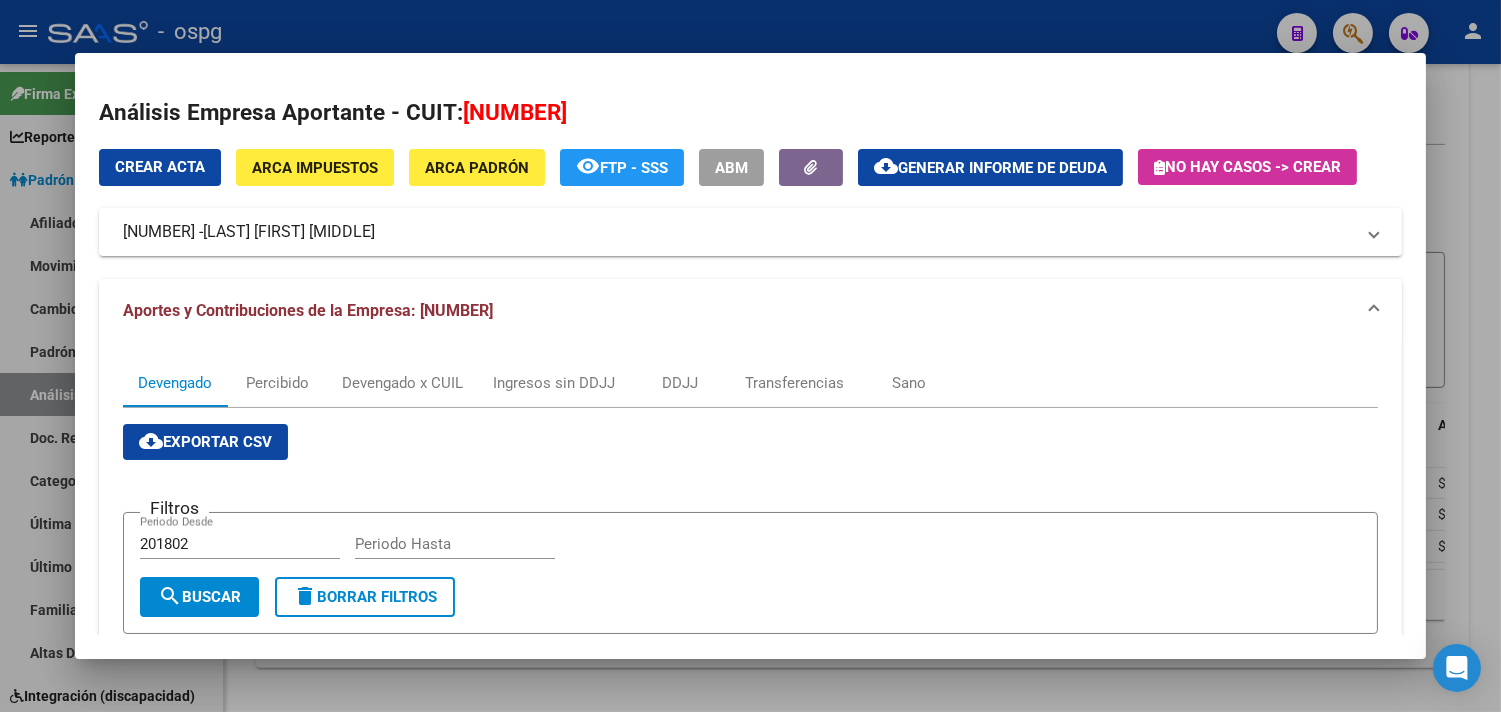 click on "Aportes y Contribuciones de la Empresa: [NUMBER]" at bounding box center [308, 310] 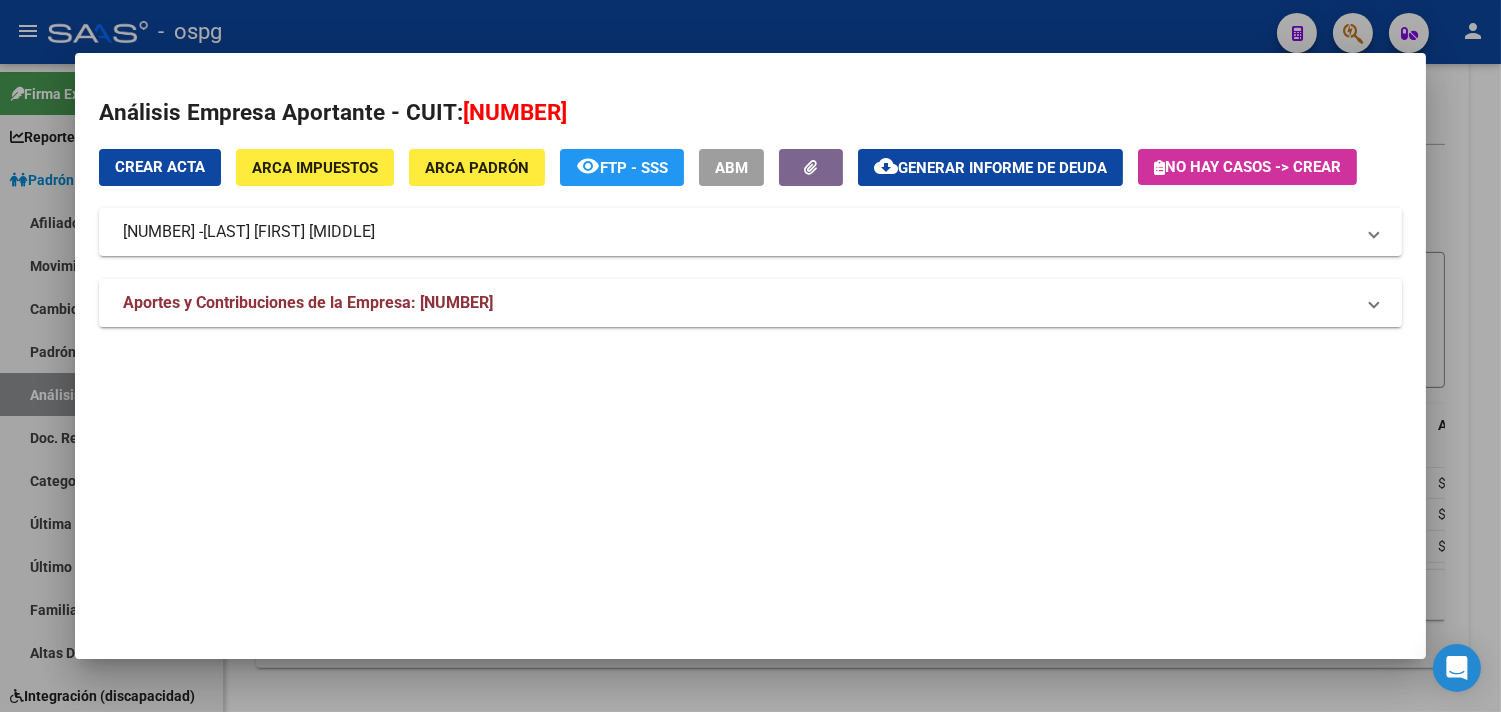 click on "Aportes y Contribuciones de la Empresa: [NUMBER]" at bounding box center (308, 302) 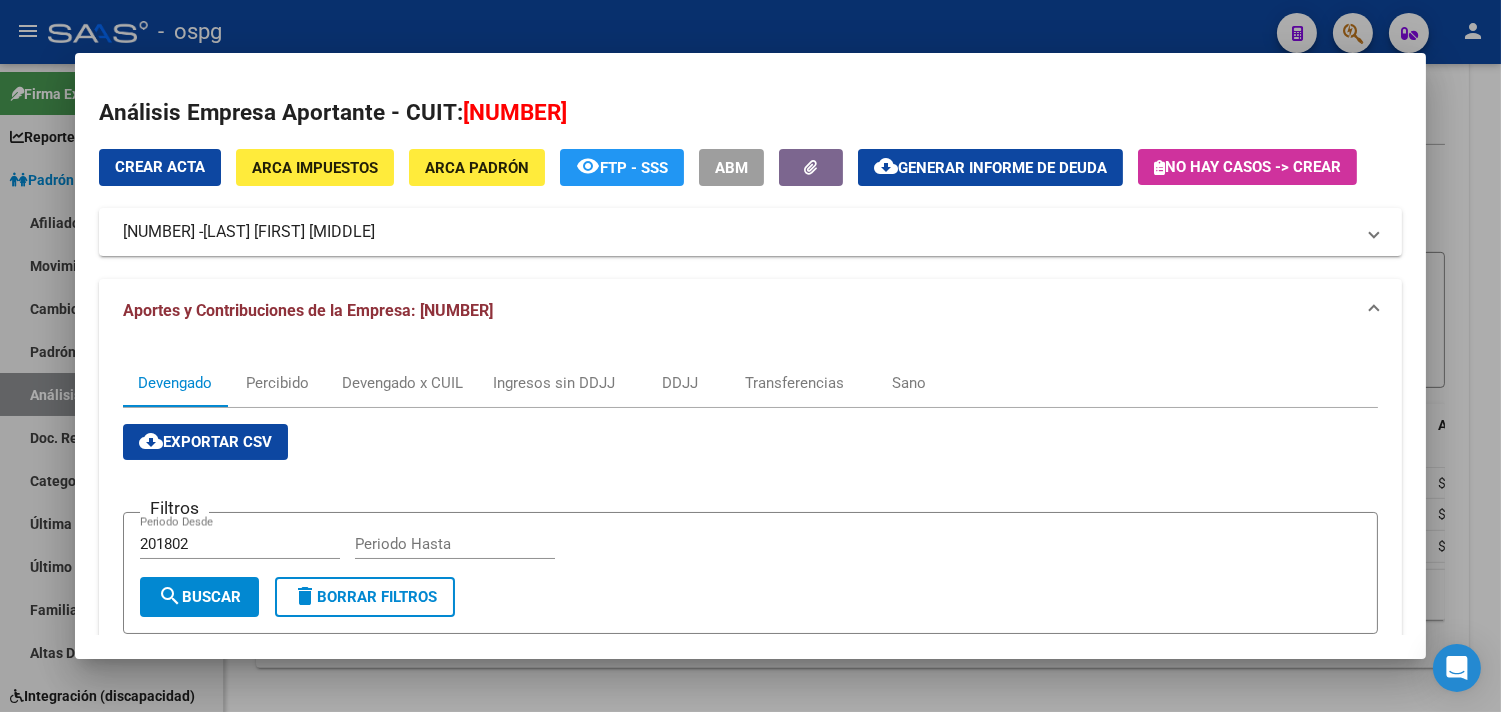 click at bounding box center (750, 356) 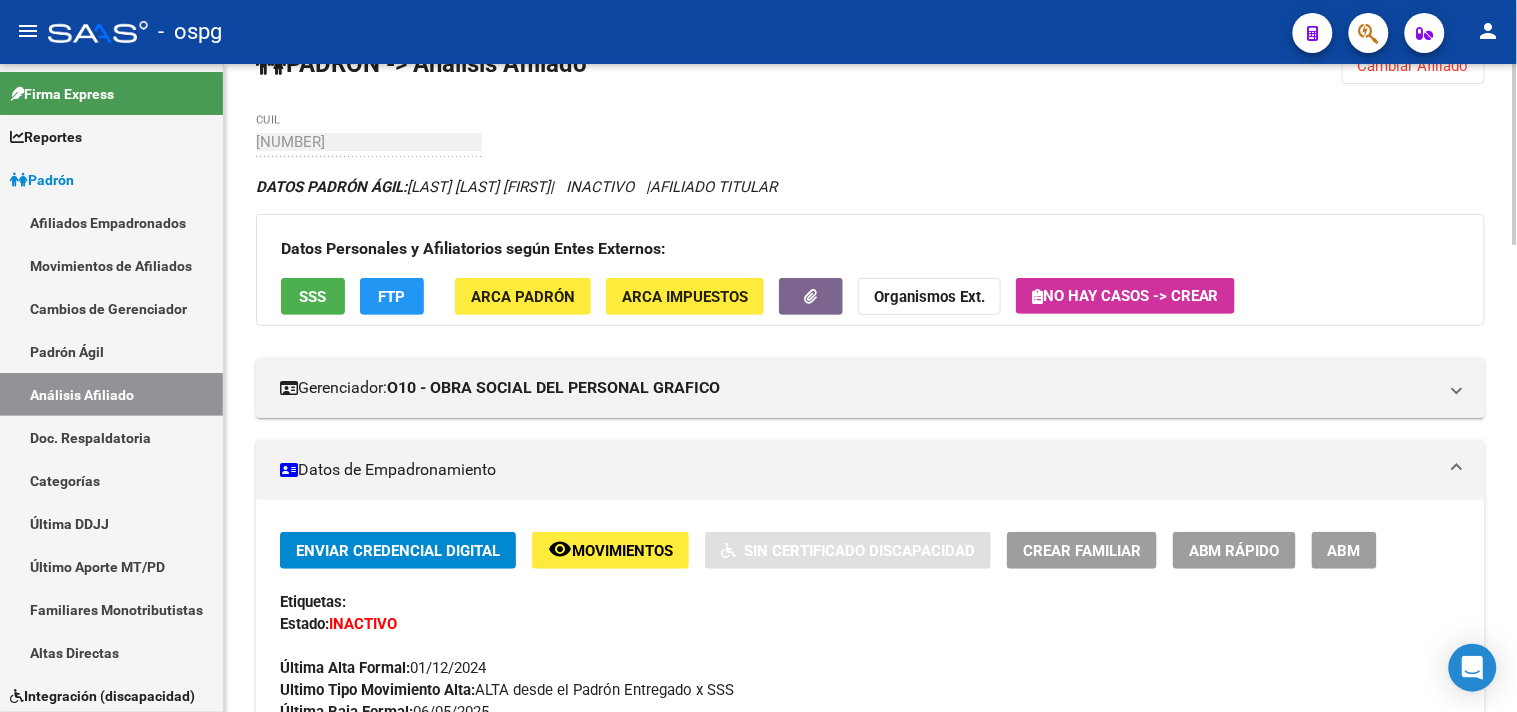 scroll, scrollTop: 0, scrollLeft: 0, axis: both 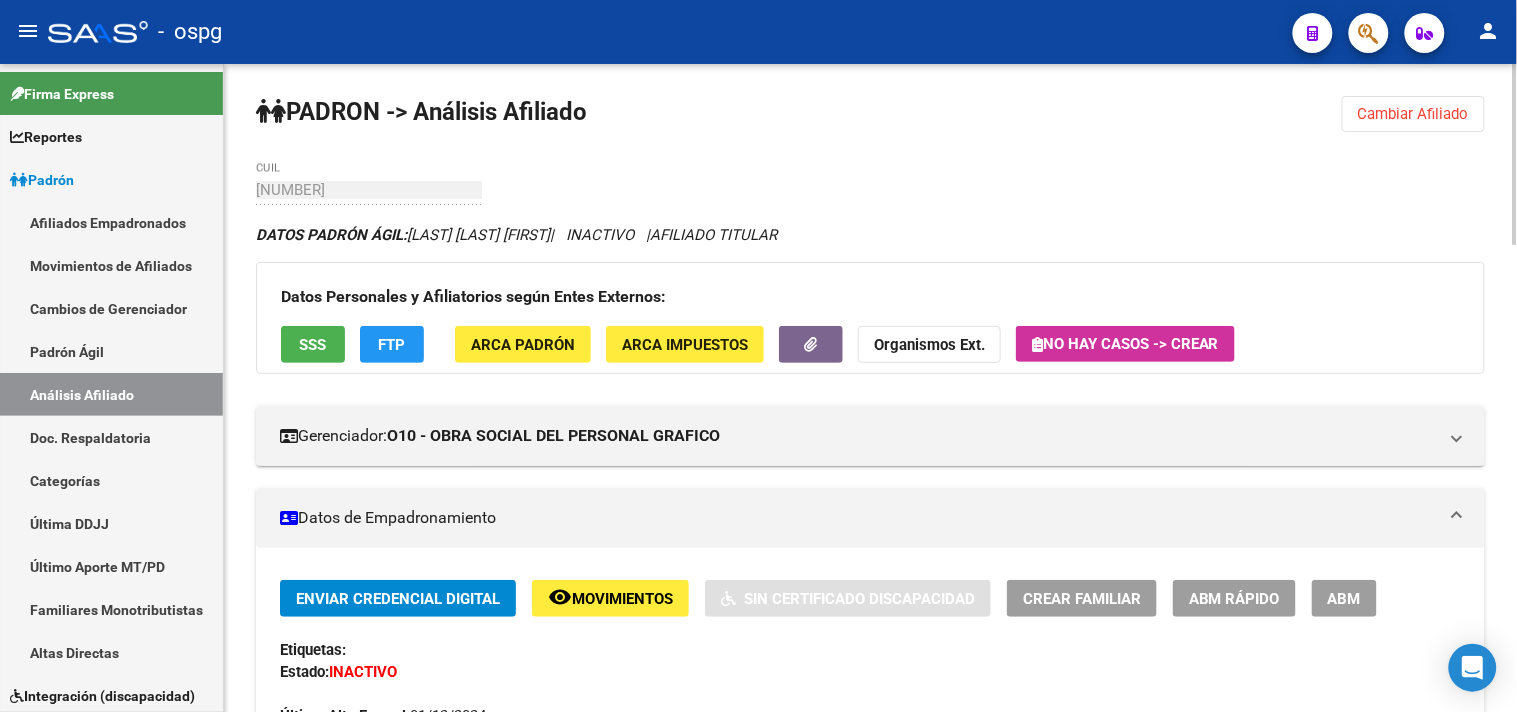 drag, startPoint x: 1391, startPoint y: 115, endPoint x: 1371, endPoint y: 117, distance: 20.09975 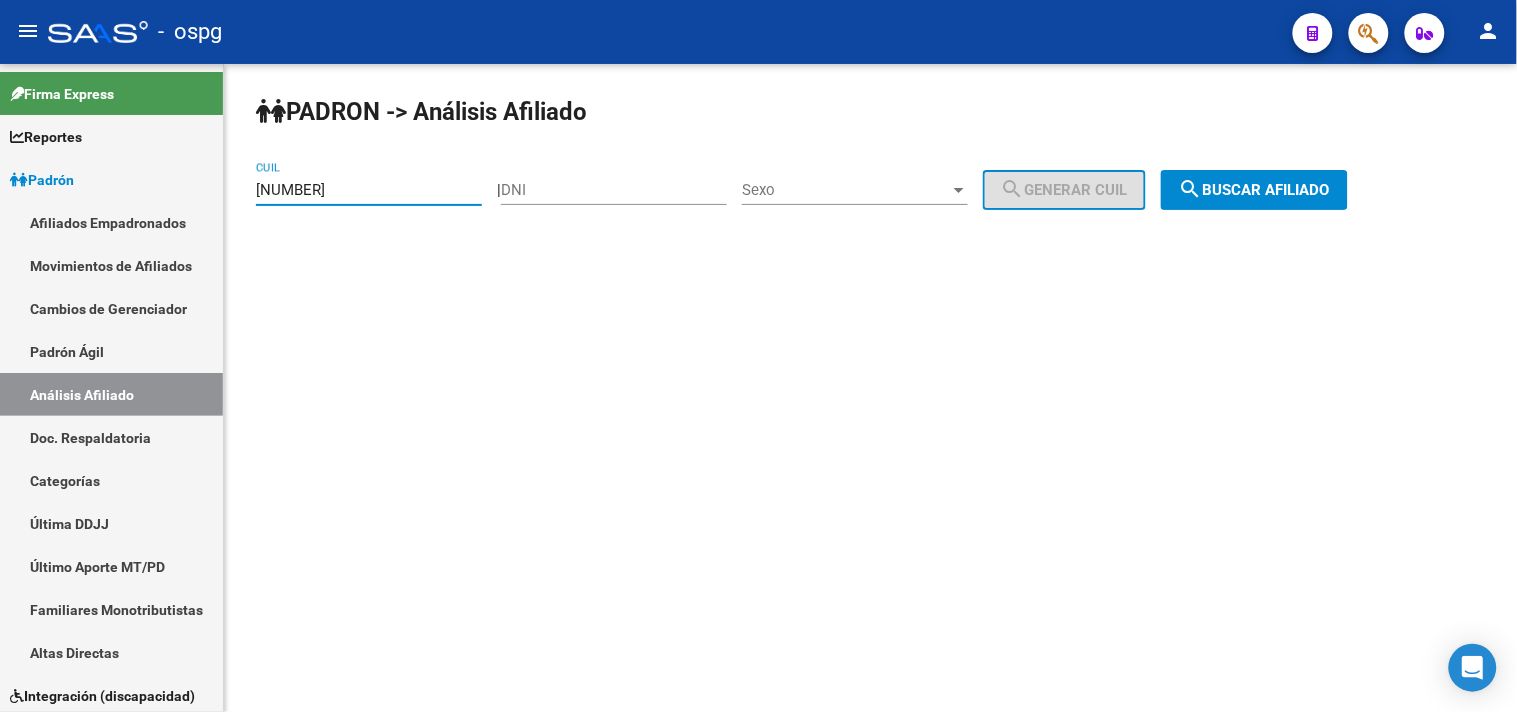drag, startPoint x: 276, startPoint y: 195, endPoint x: 252, endPoint y: 195, distance: 24 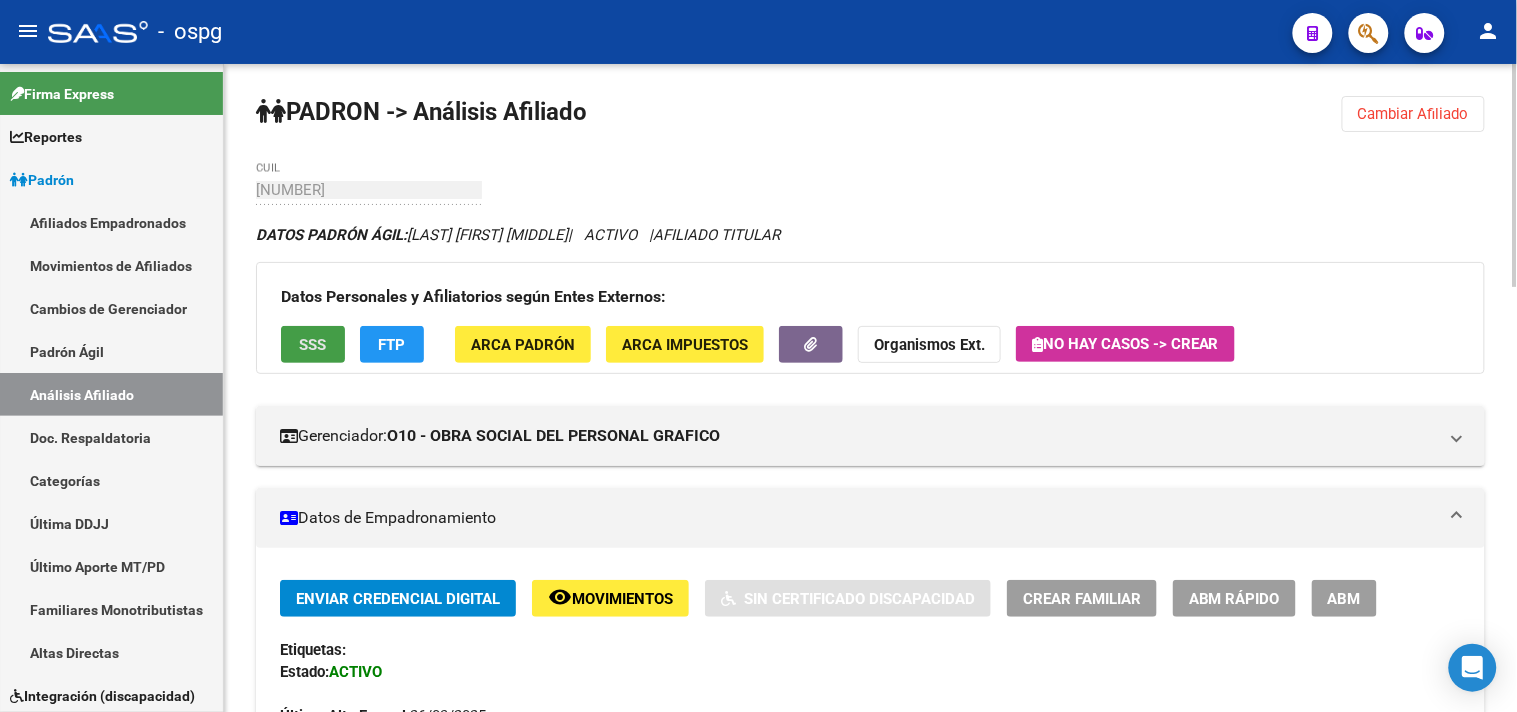 click on "SSS" 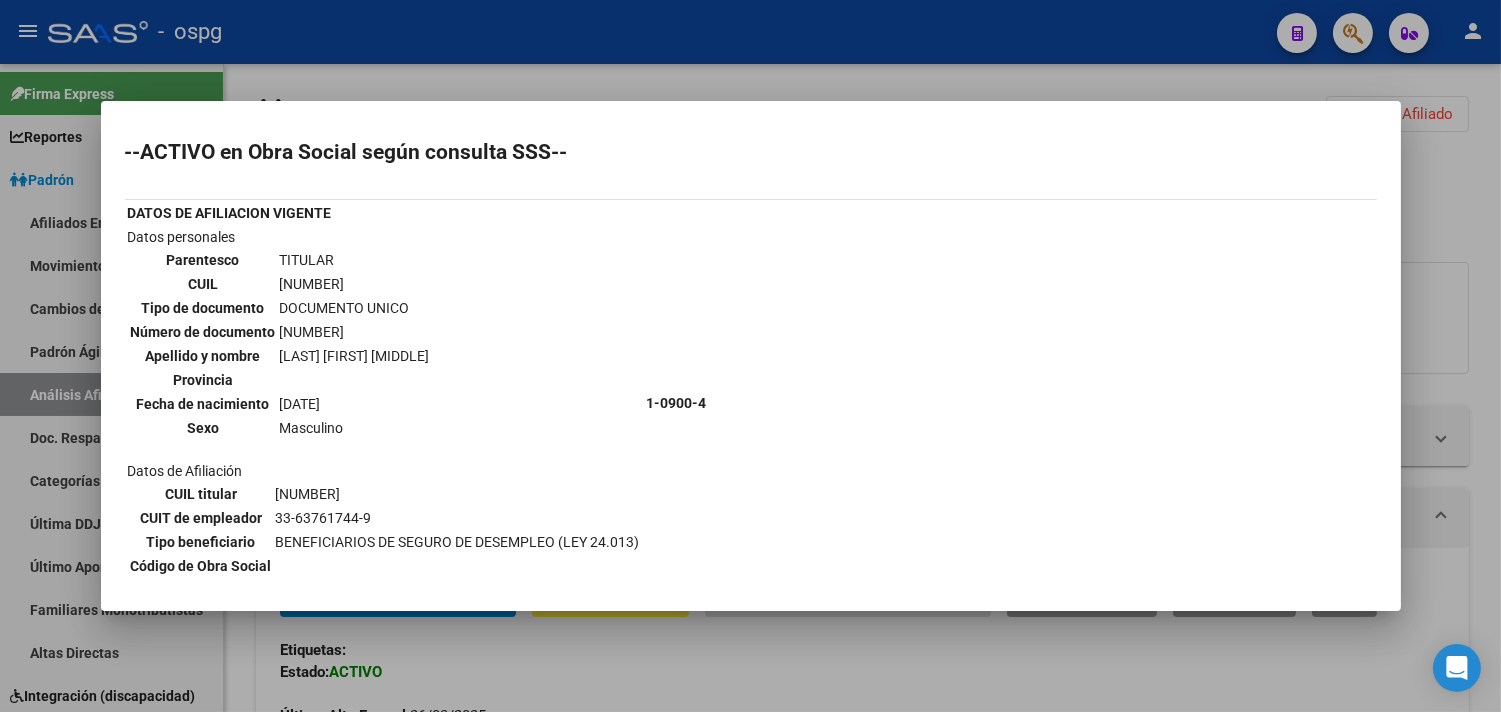 click at bounding box center (750, 356) 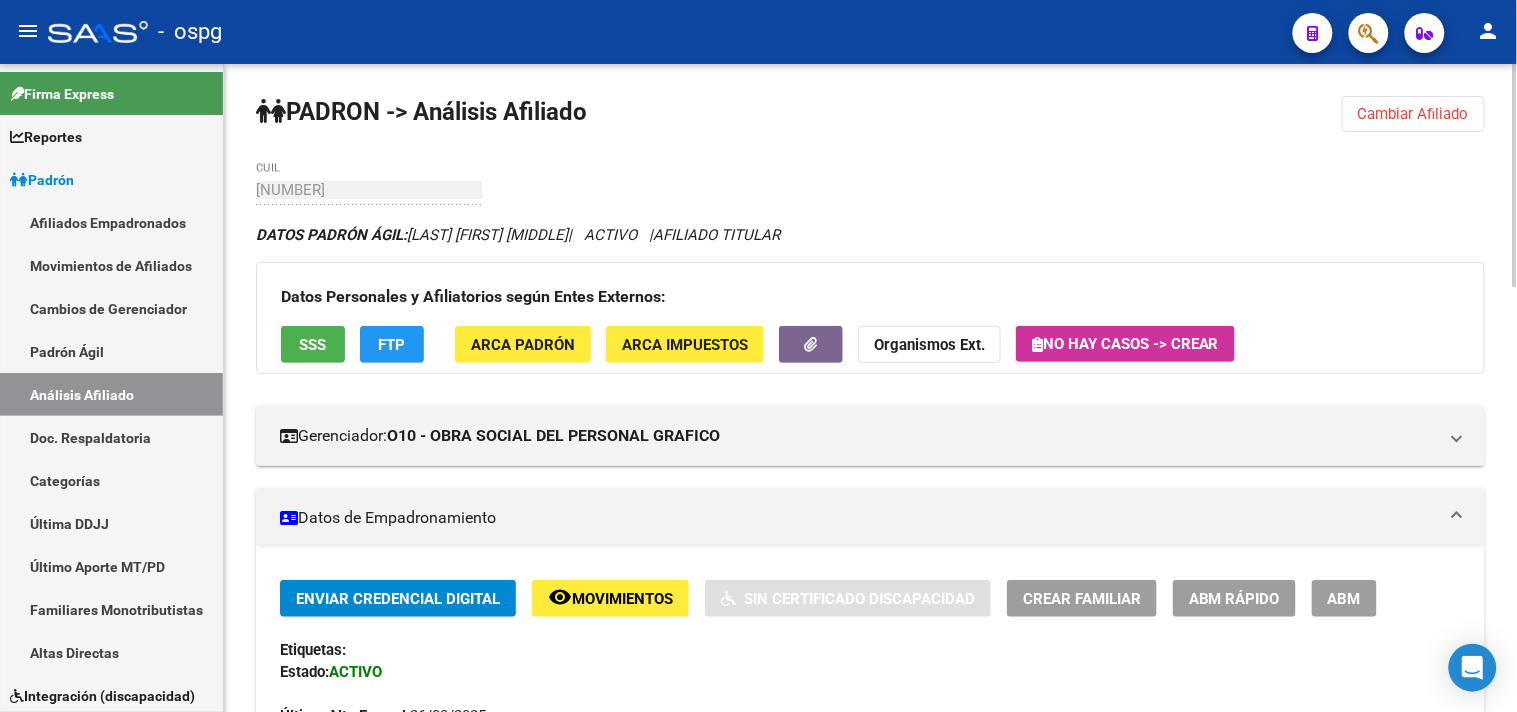 click on "FTP" 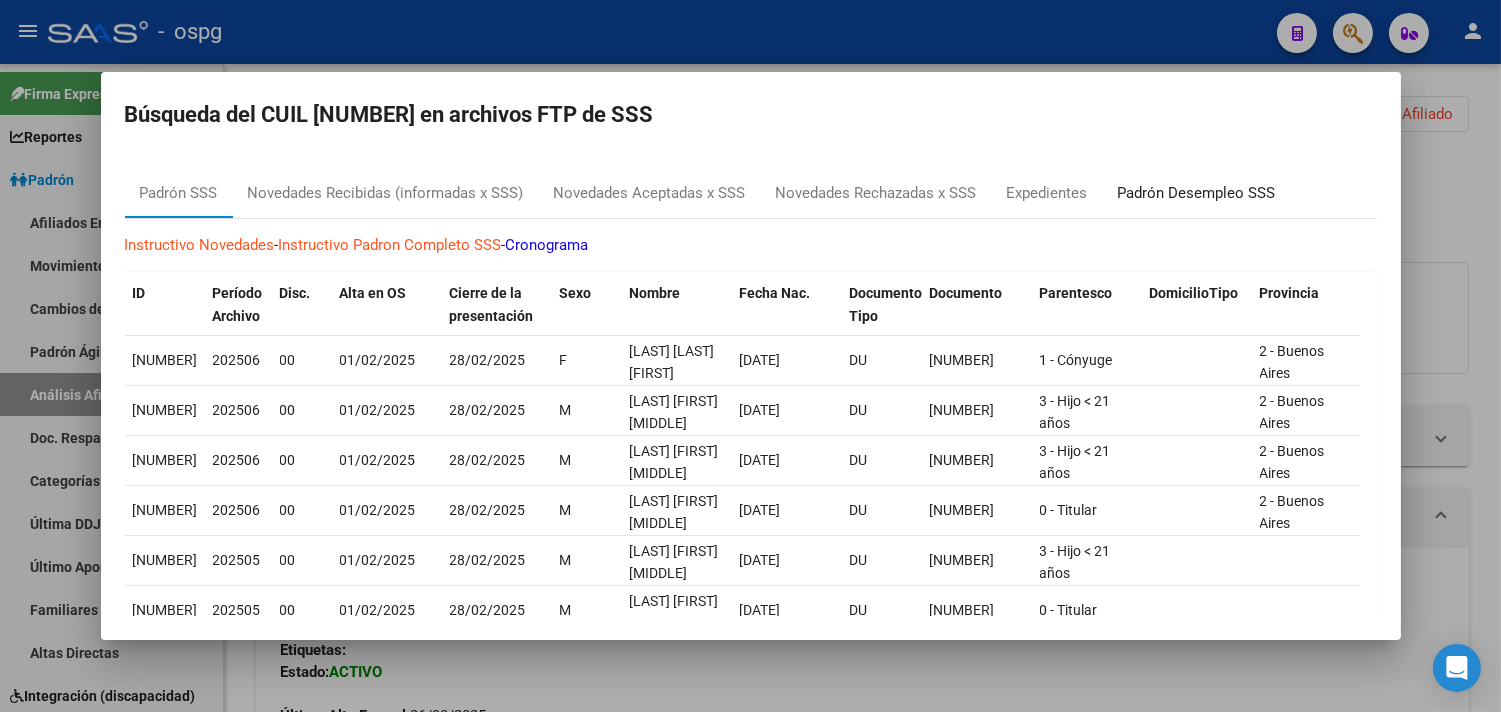 click on "Padrón Desempleo SSS" at bounding box center [1197, 193] 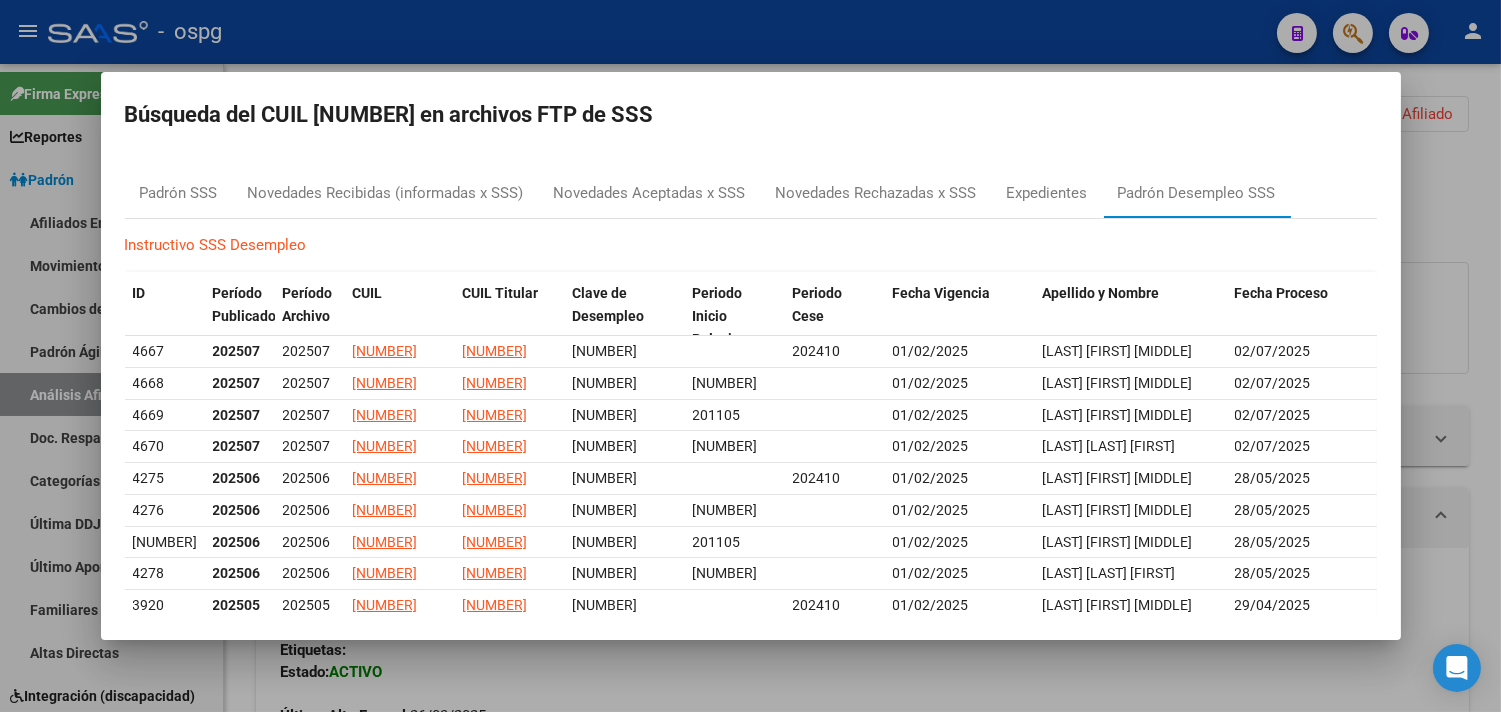 click at bounding box center (750, 356) 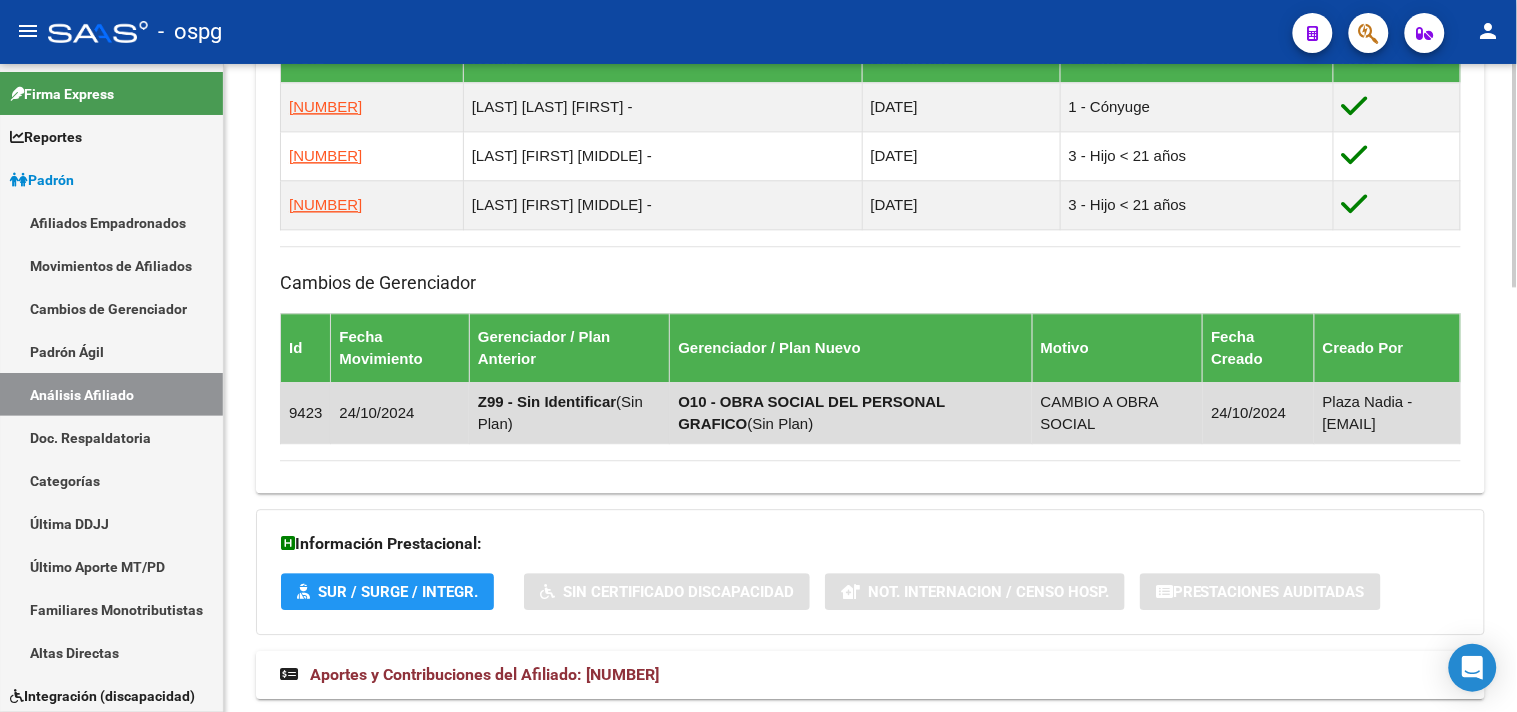 scroll, scrollTop: 1235, scrollLeft: 0, axis: vertical 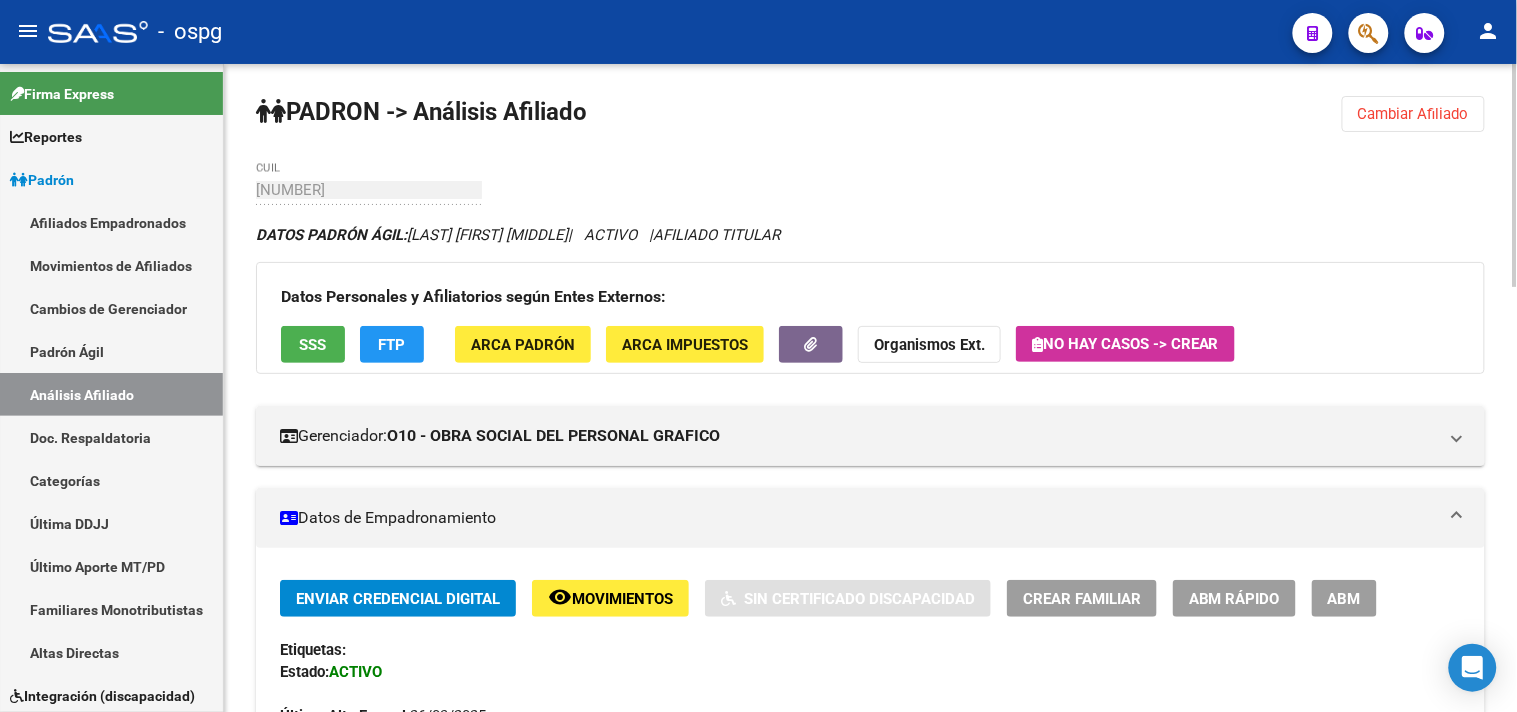 drag, startPoint x: 1402, startPoint y: 121, endPoint x: 1211, endPoint y: 153, distance: 193.66208 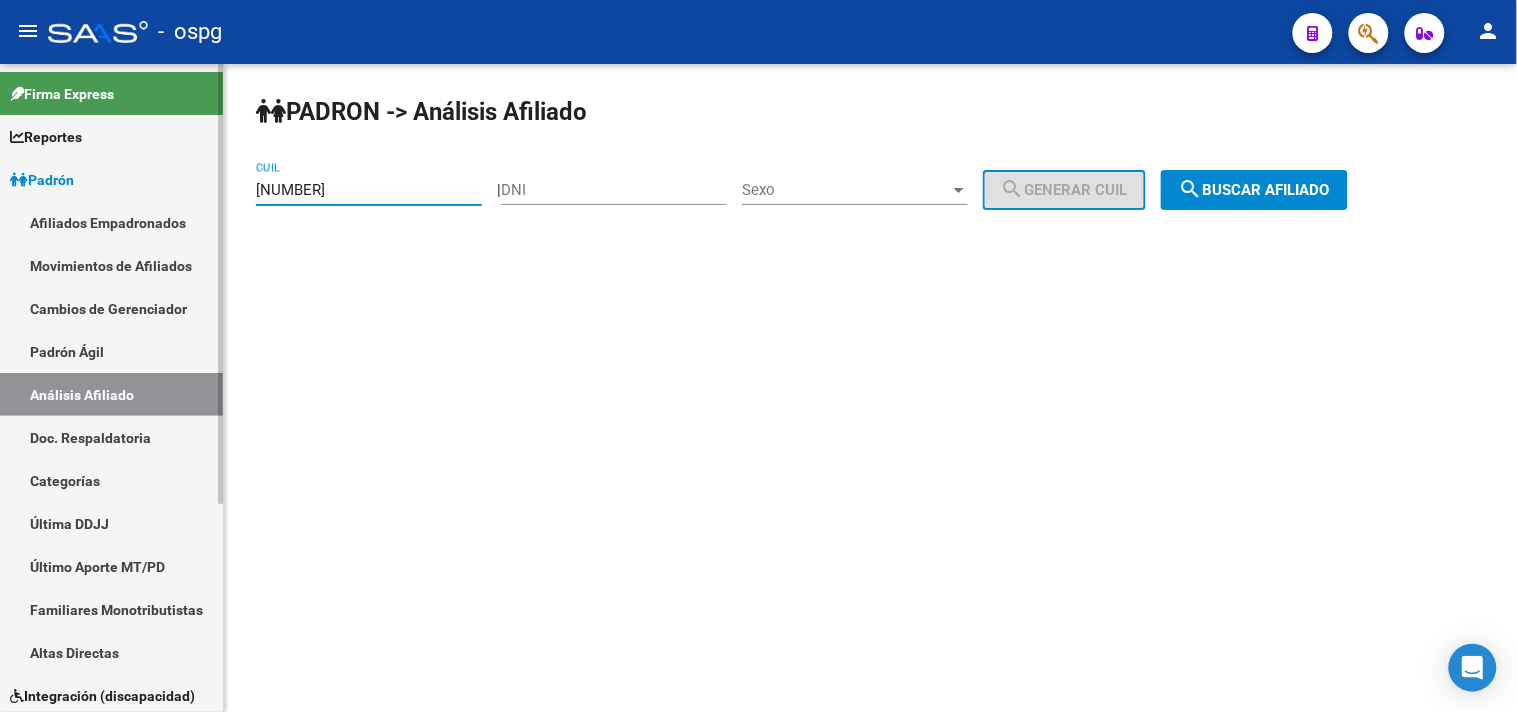 drag, startPoint x: 374, startPoint y: 194, endPoint x: 178, endPoint y: 172, distance: 197.23083 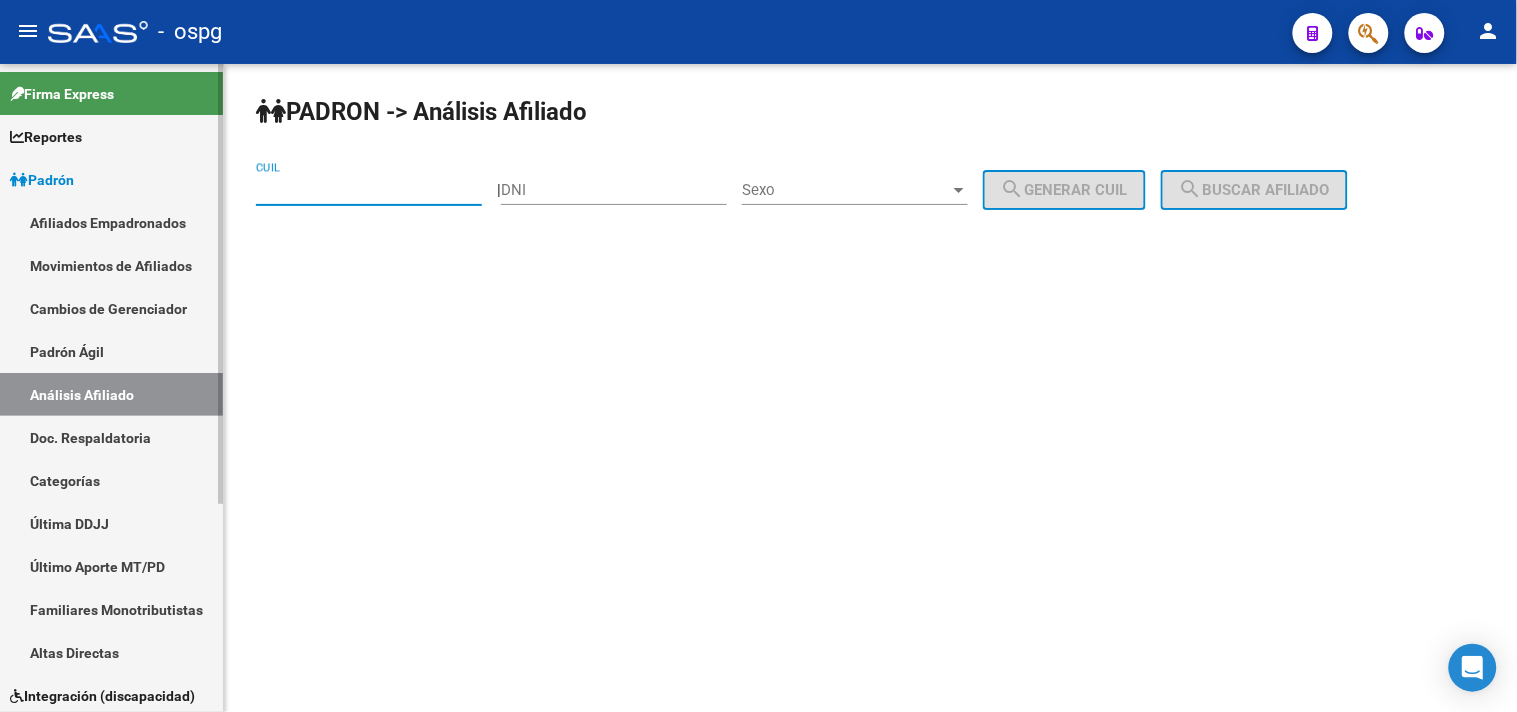 paste on "[NUMBER]" 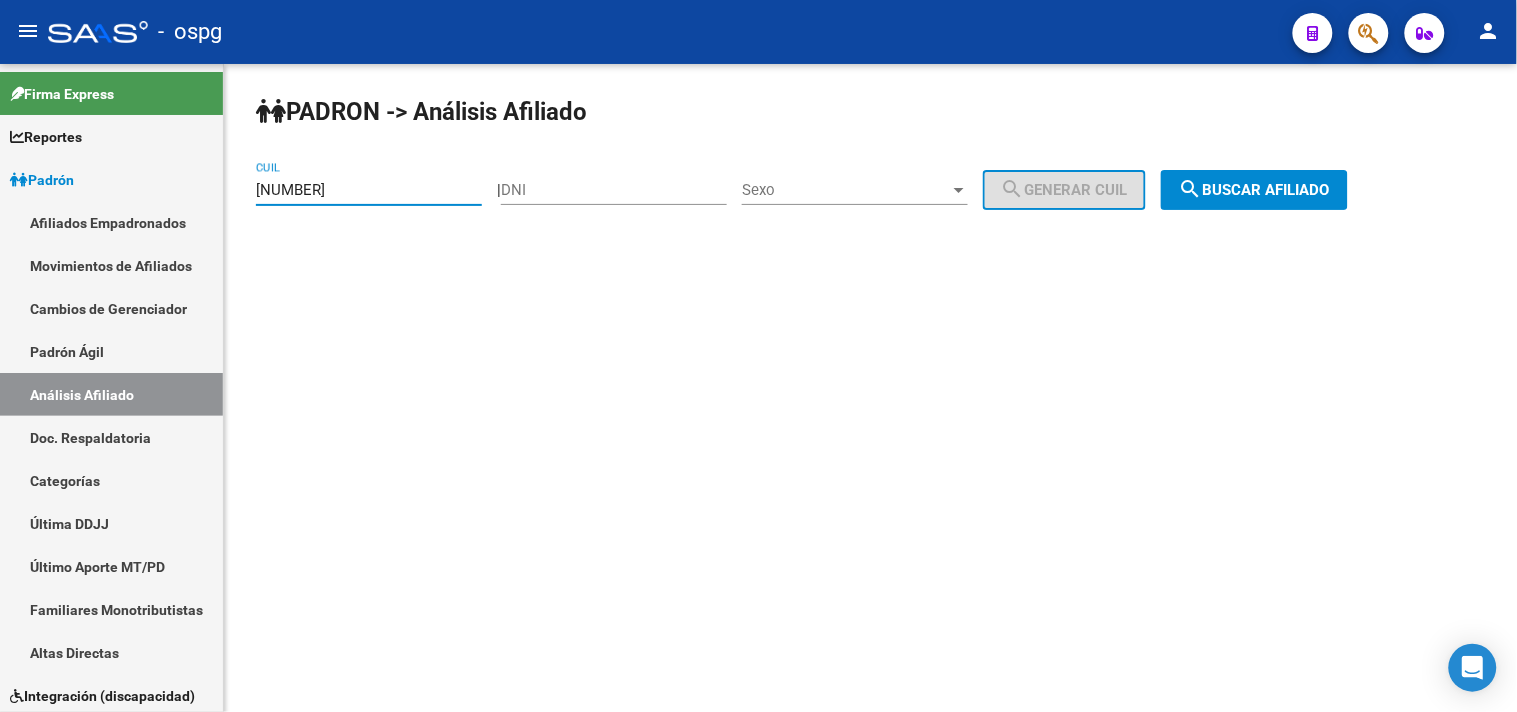 type on "[NUMBER]" 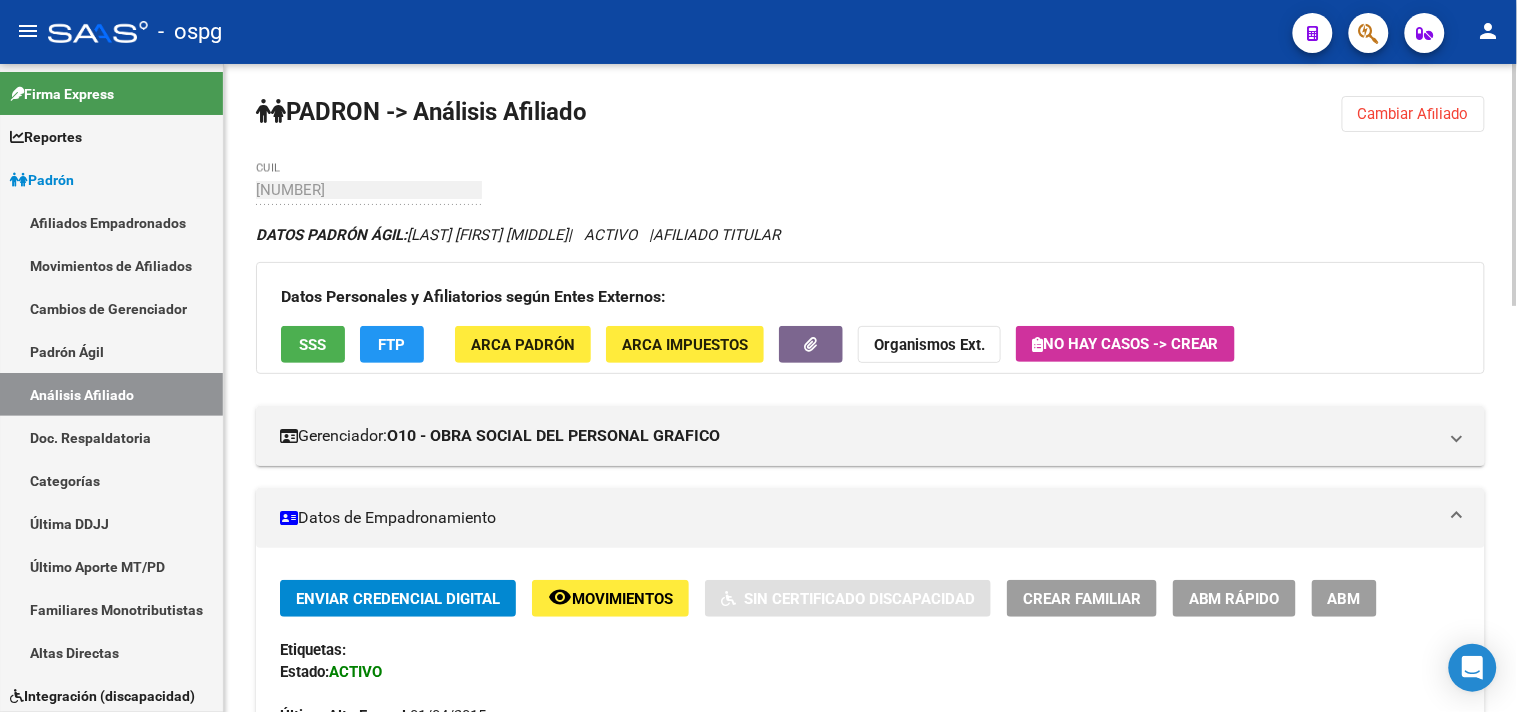 click on "FTP" 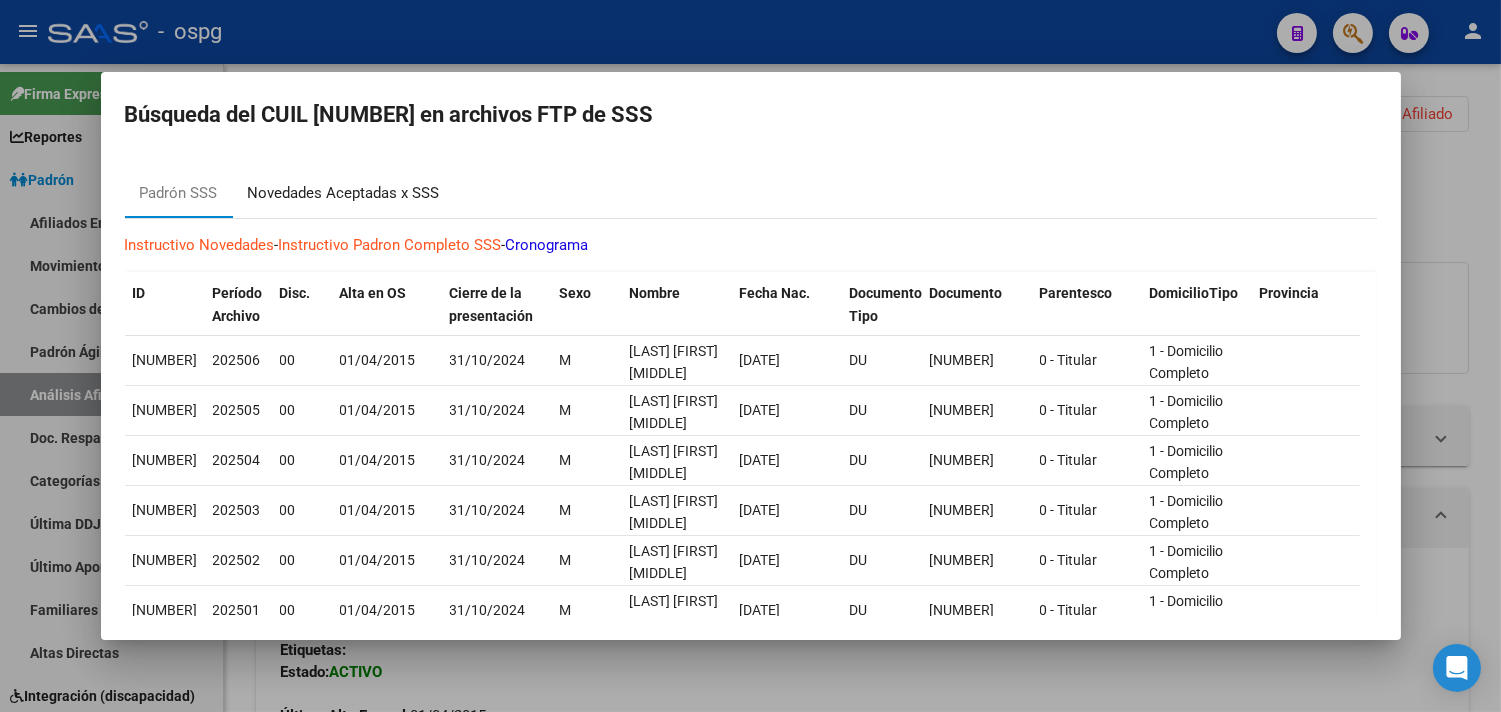 click on "Novedades Aceptadas x SSS" at bounding box center [344, 193] 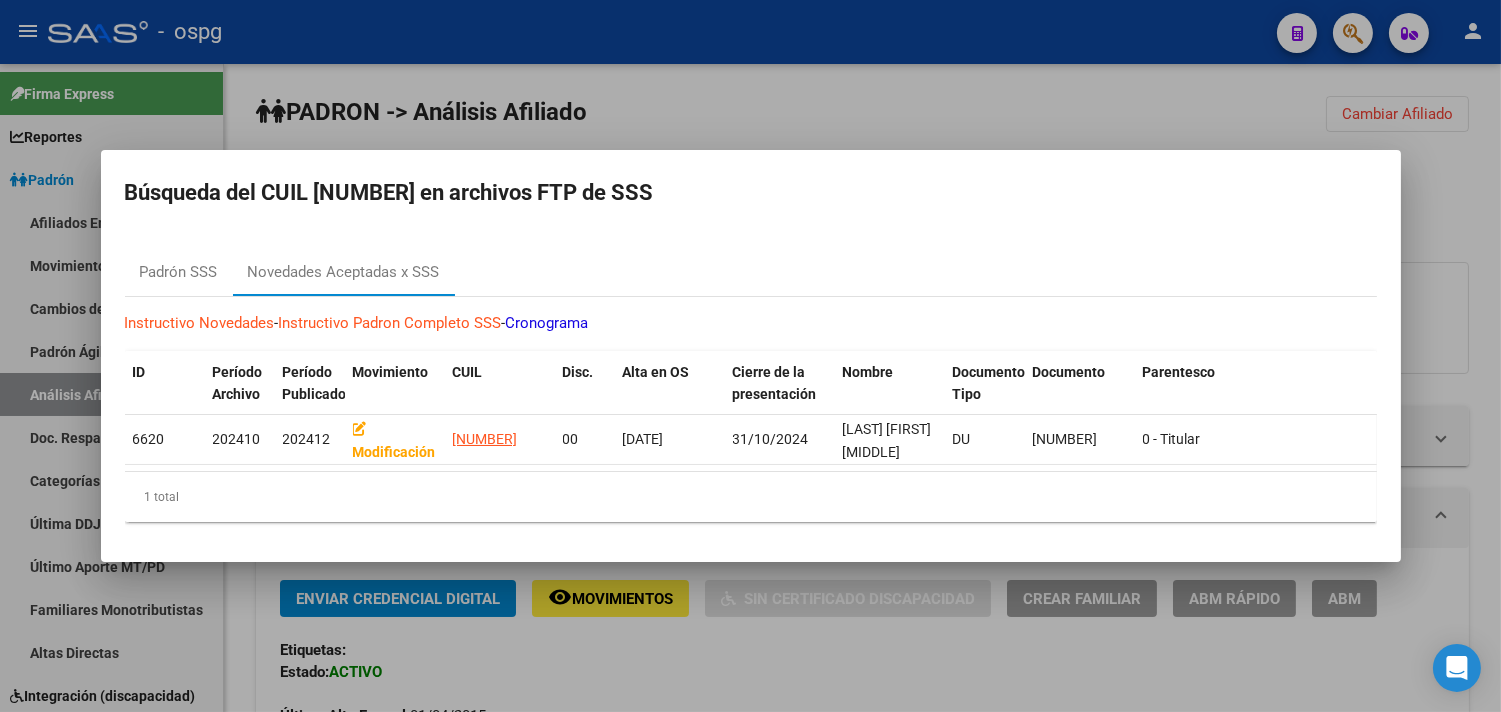 click at bounding box center [750, 356] 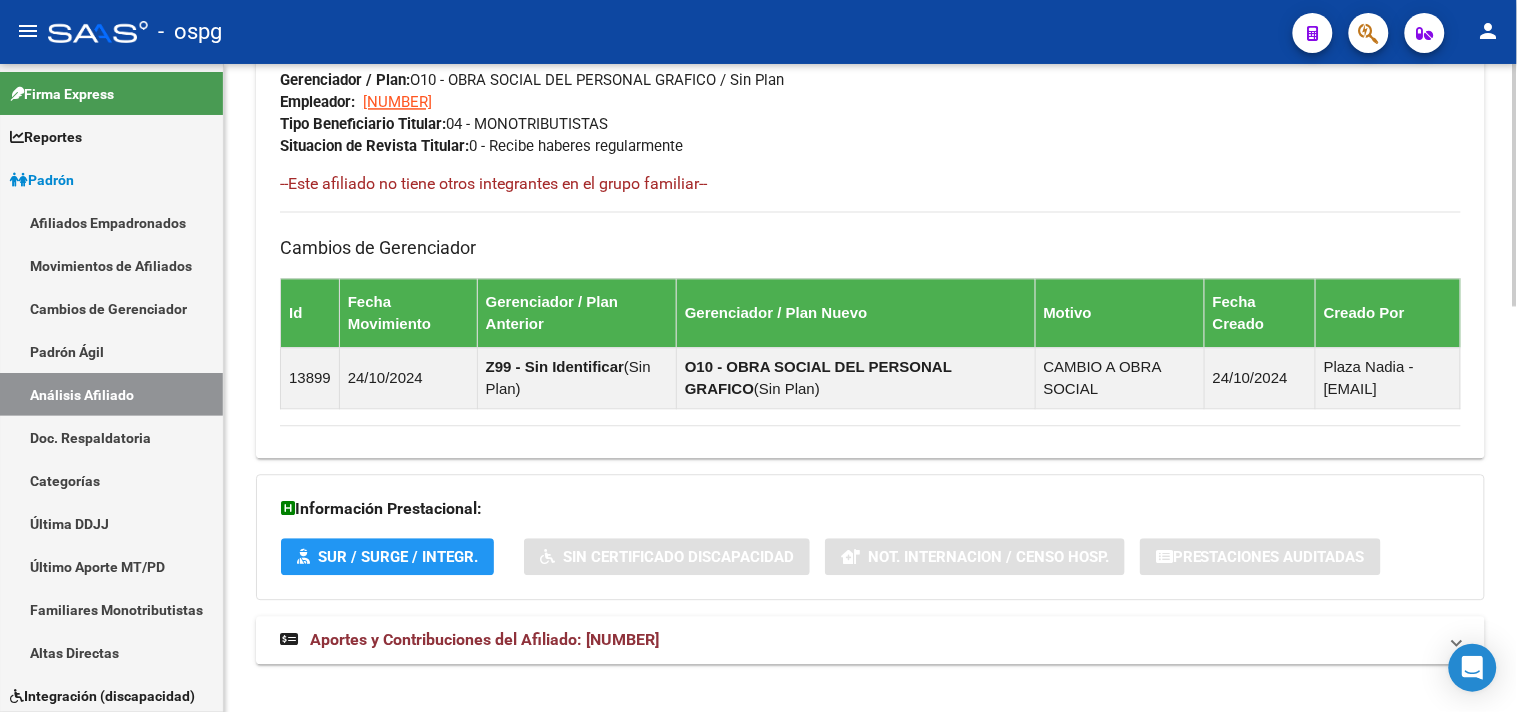 scroll, scrollTop: 1084, scrollLeft: 0, axis: vertical 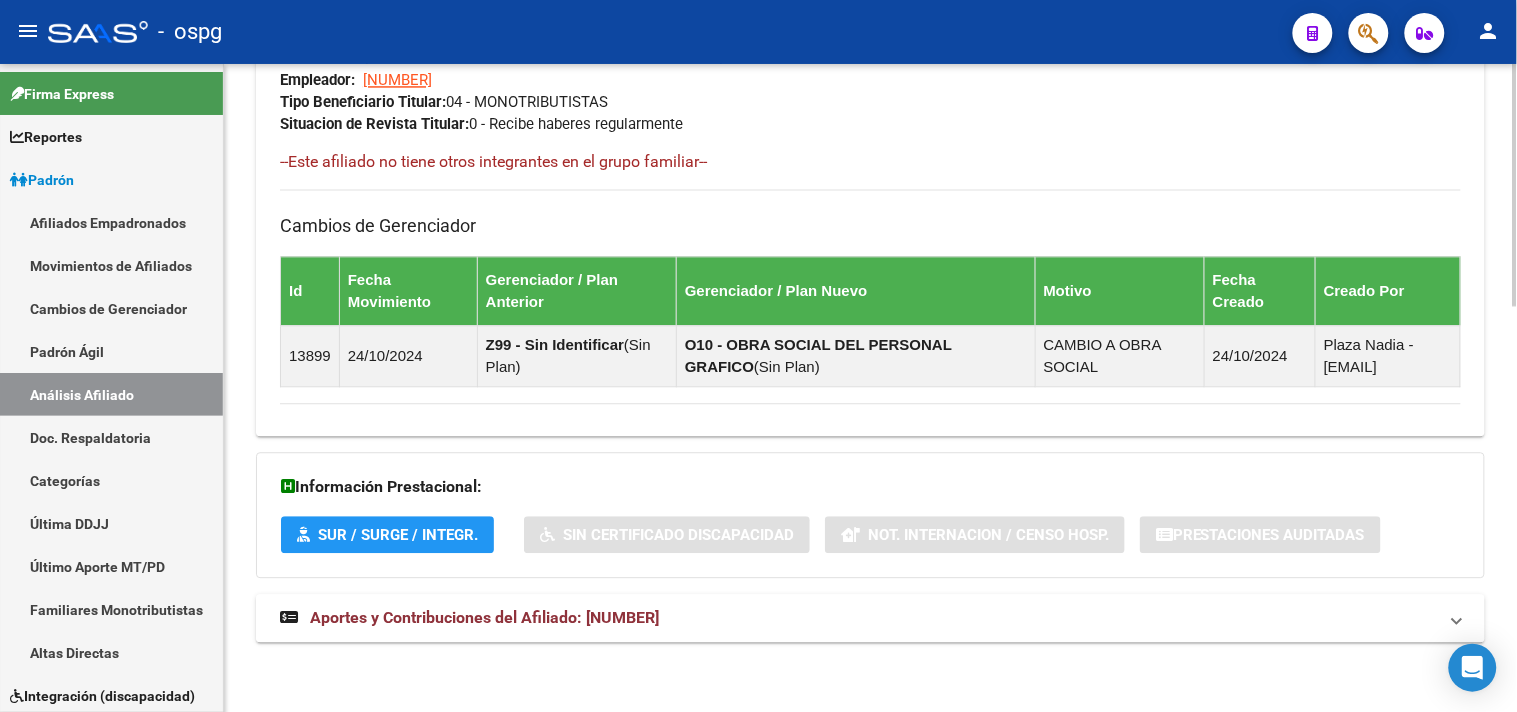 drag, startPoint x: 523, startPoint y: 611, endPoint x: 534, endPoint y: 596, distance: 18.601076 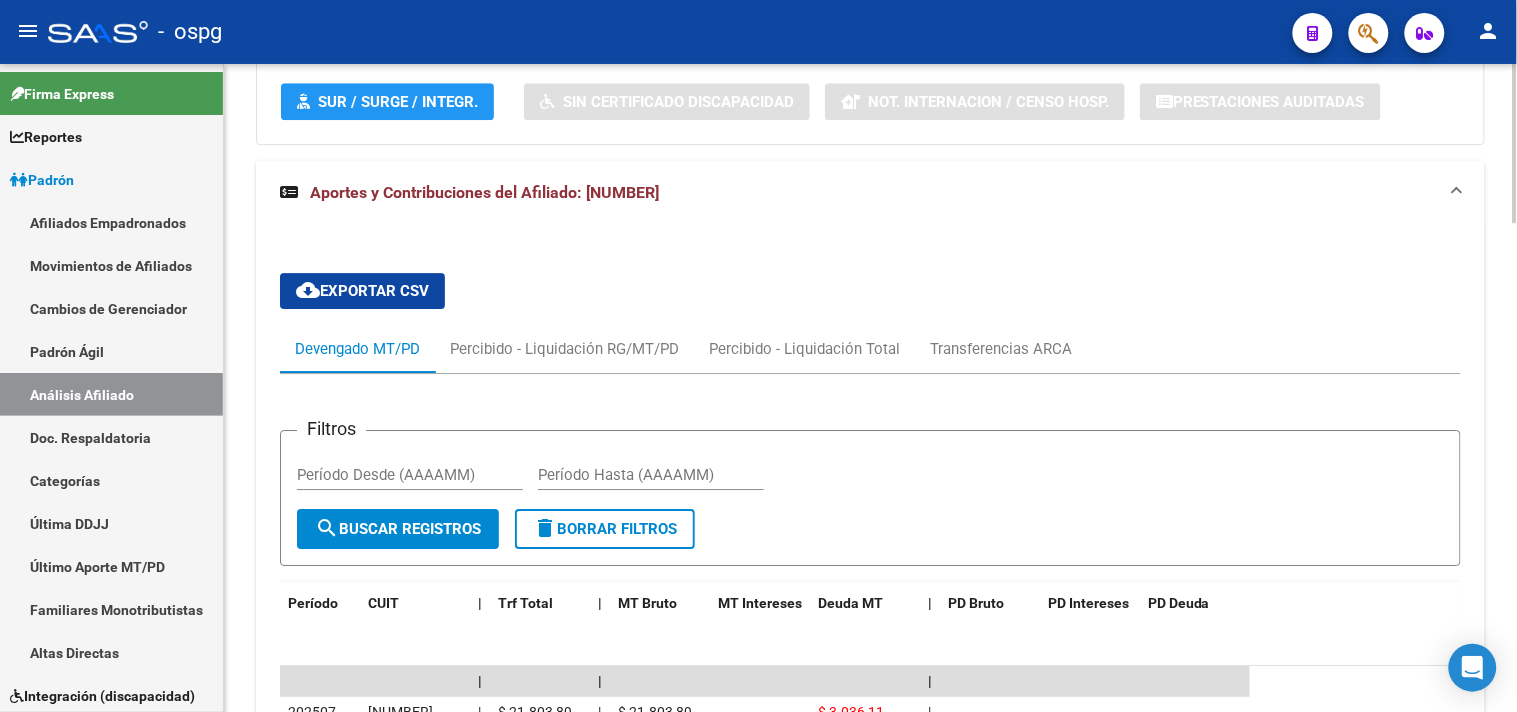 scroll, scrollTop: 1534, scrollLeft: 0, axis: vertical 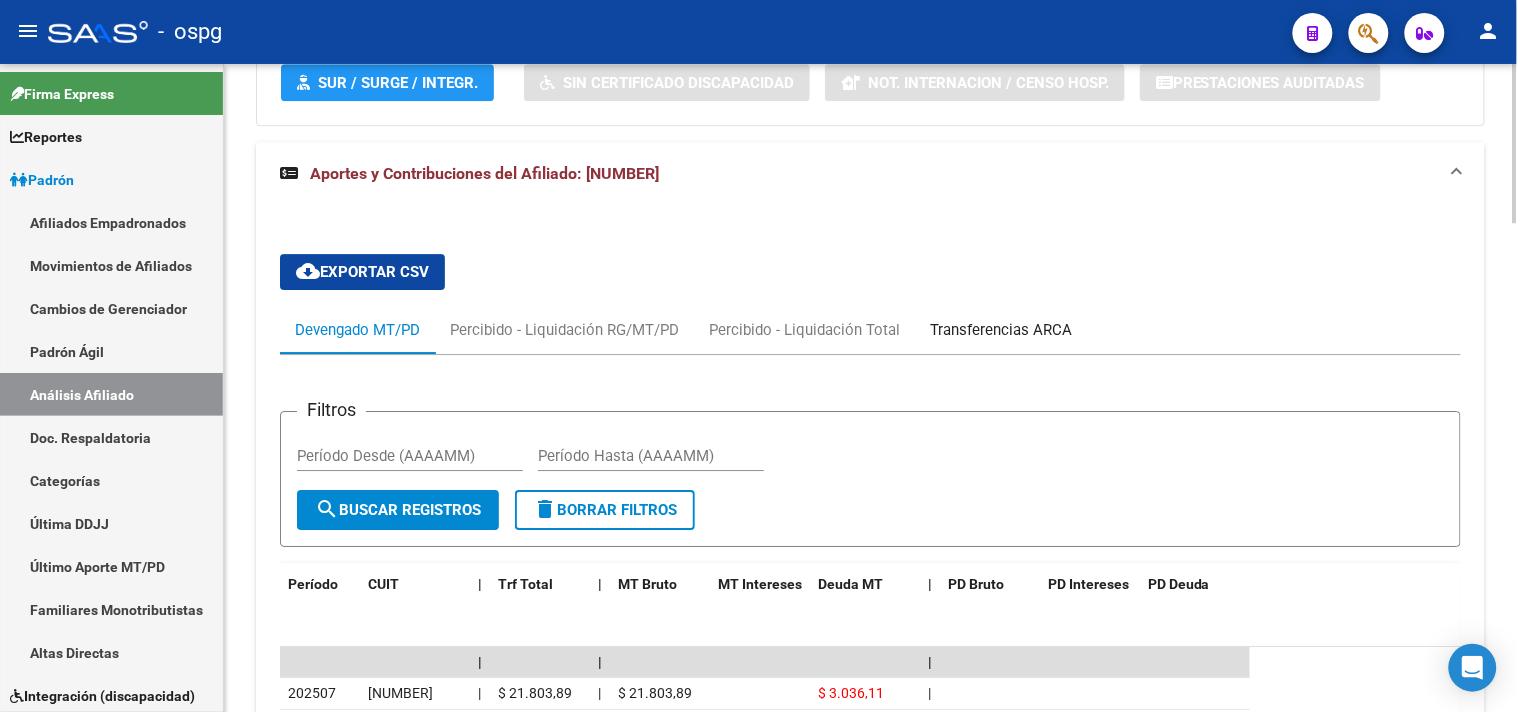 click on "Transferencias ARCA" at bounding box center (1001, 330) 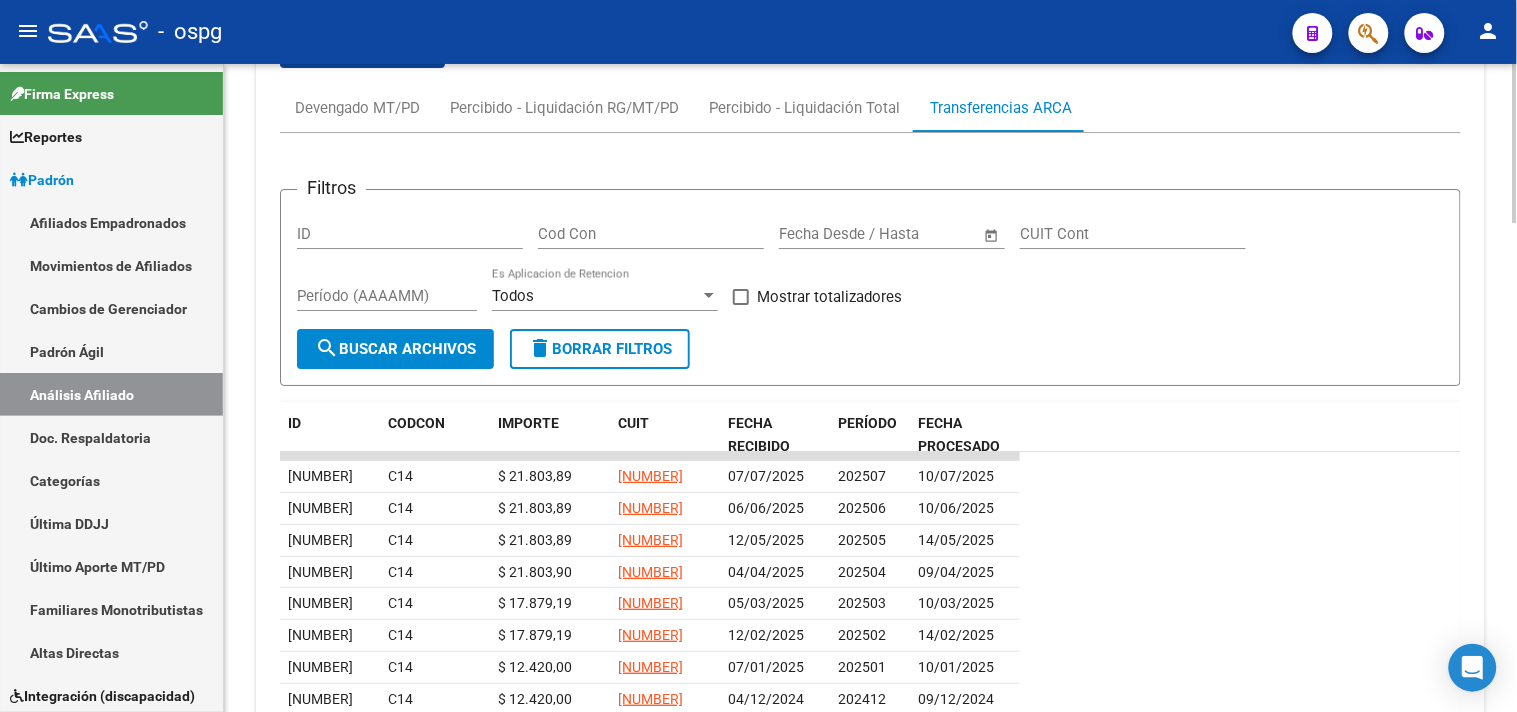 scroll, scrollTop: 1867, scrollLeft: 0, axis: vertical 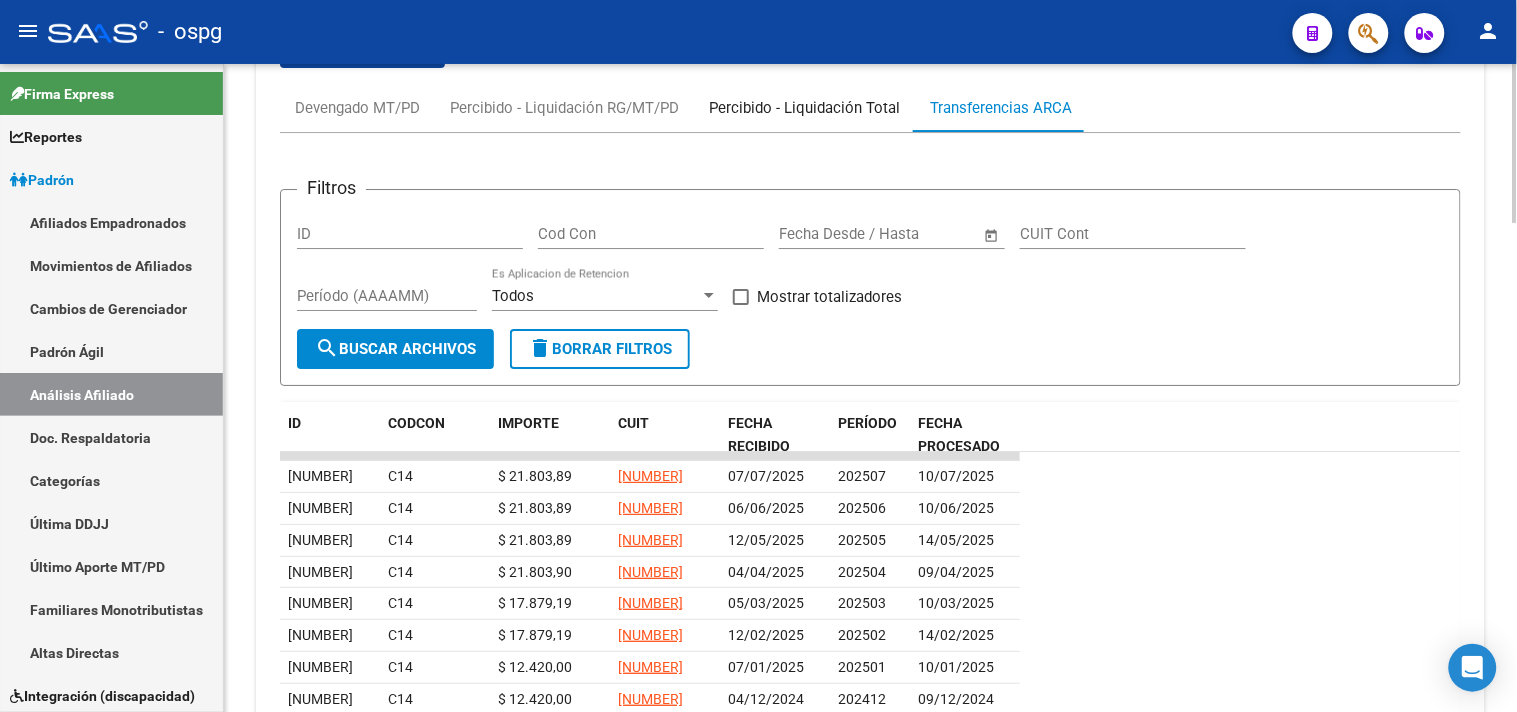 click on "Percibido - Liquidación Total" at bounding box center (804, 108) 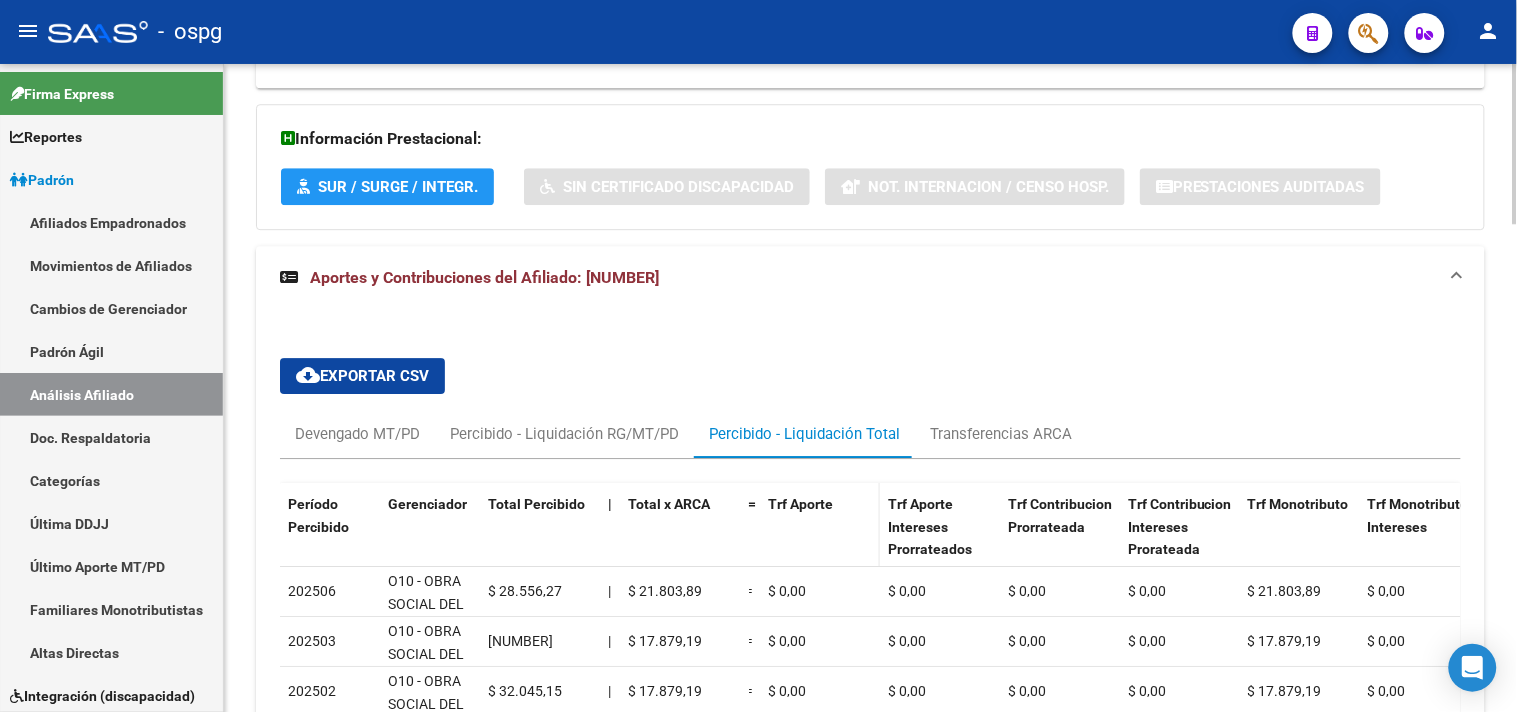 scroll, scrollTop: 1523, scrollLeft: 0, axis: vertical 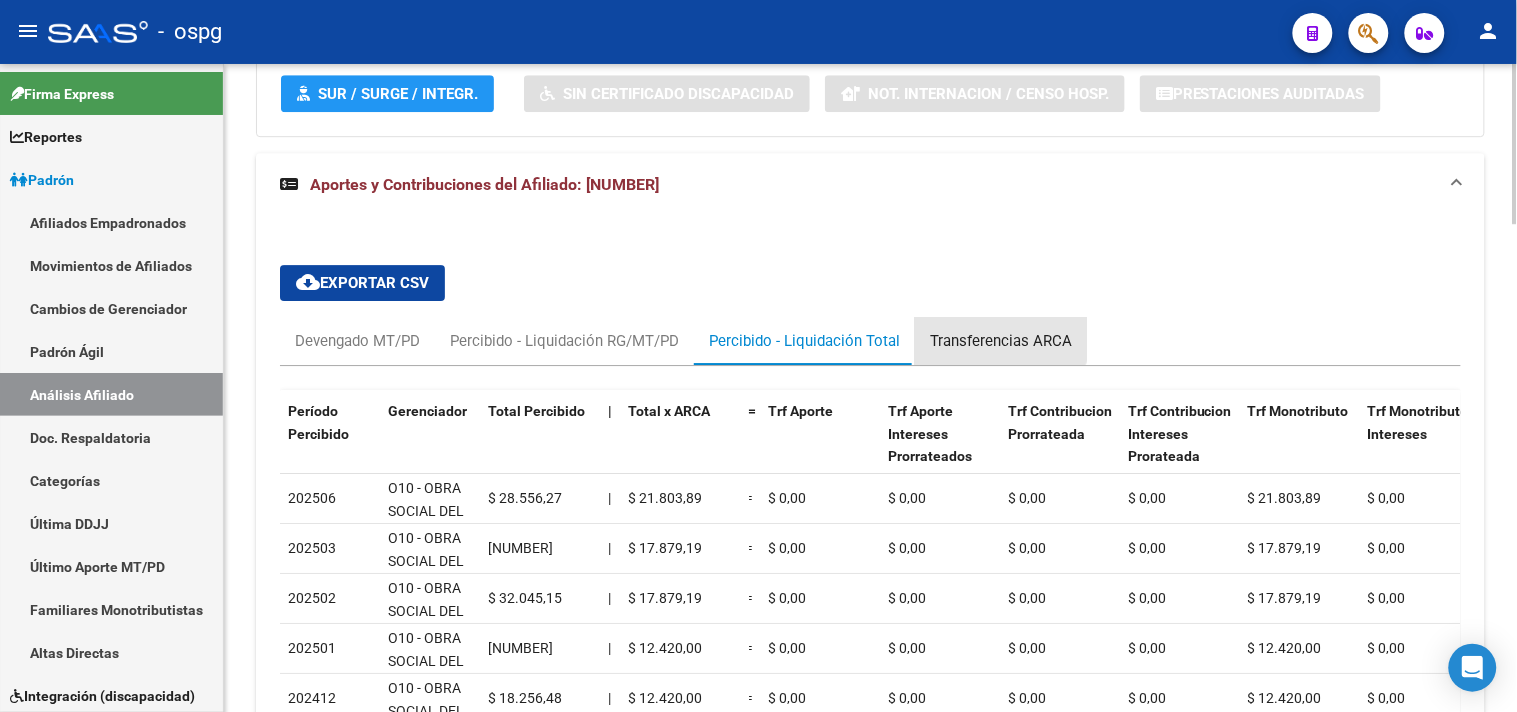 click on "Transferencias ARCA" at bounding box center (1001, 341) 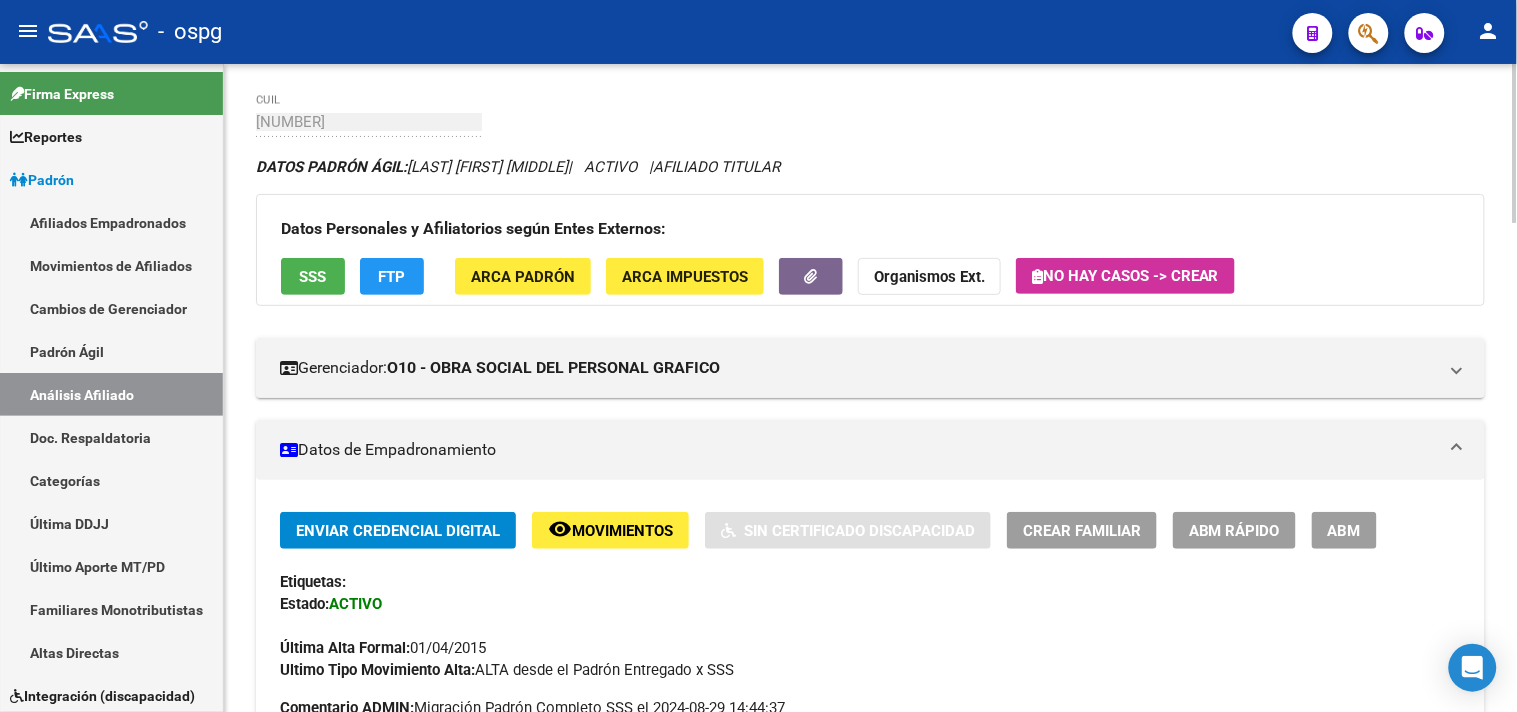 scroll, scrollTop: 0, scrollLeft: 0, axis: both 